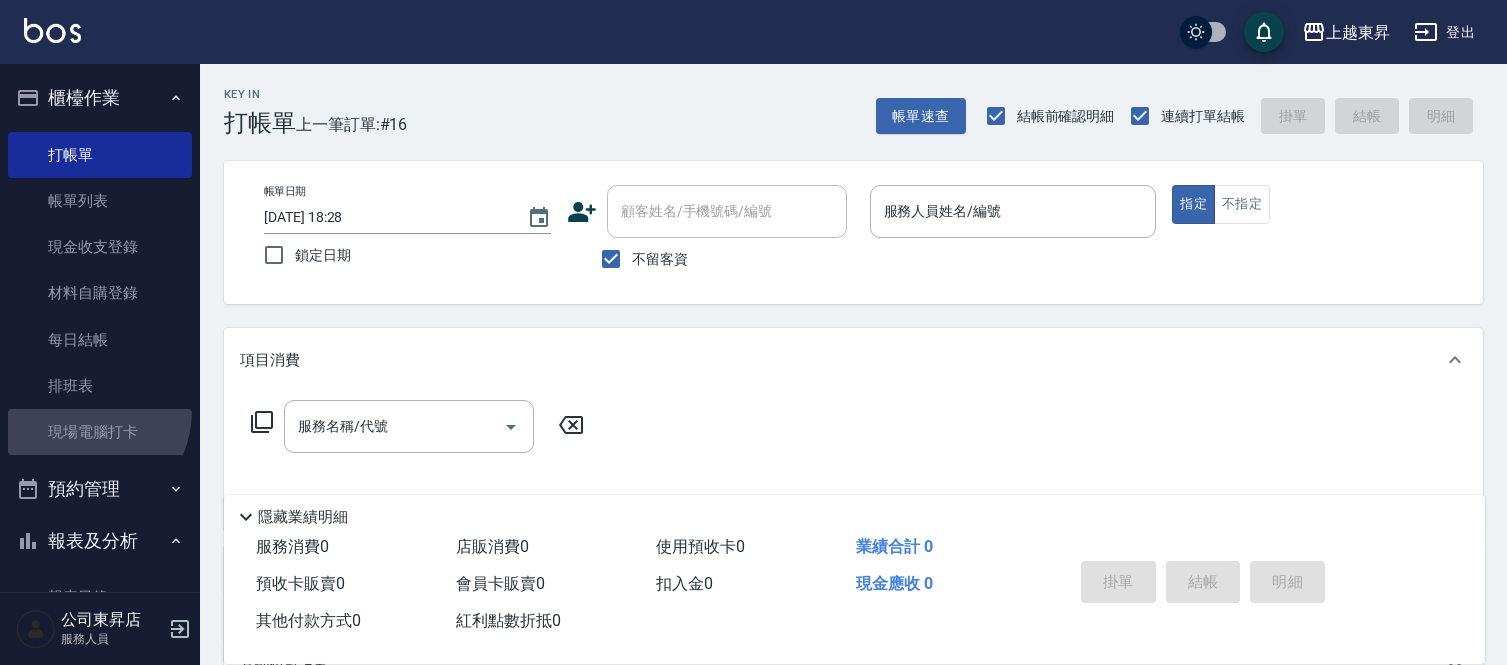 scroll, scrollTop: 0, scrollLeft: 0, axis: both 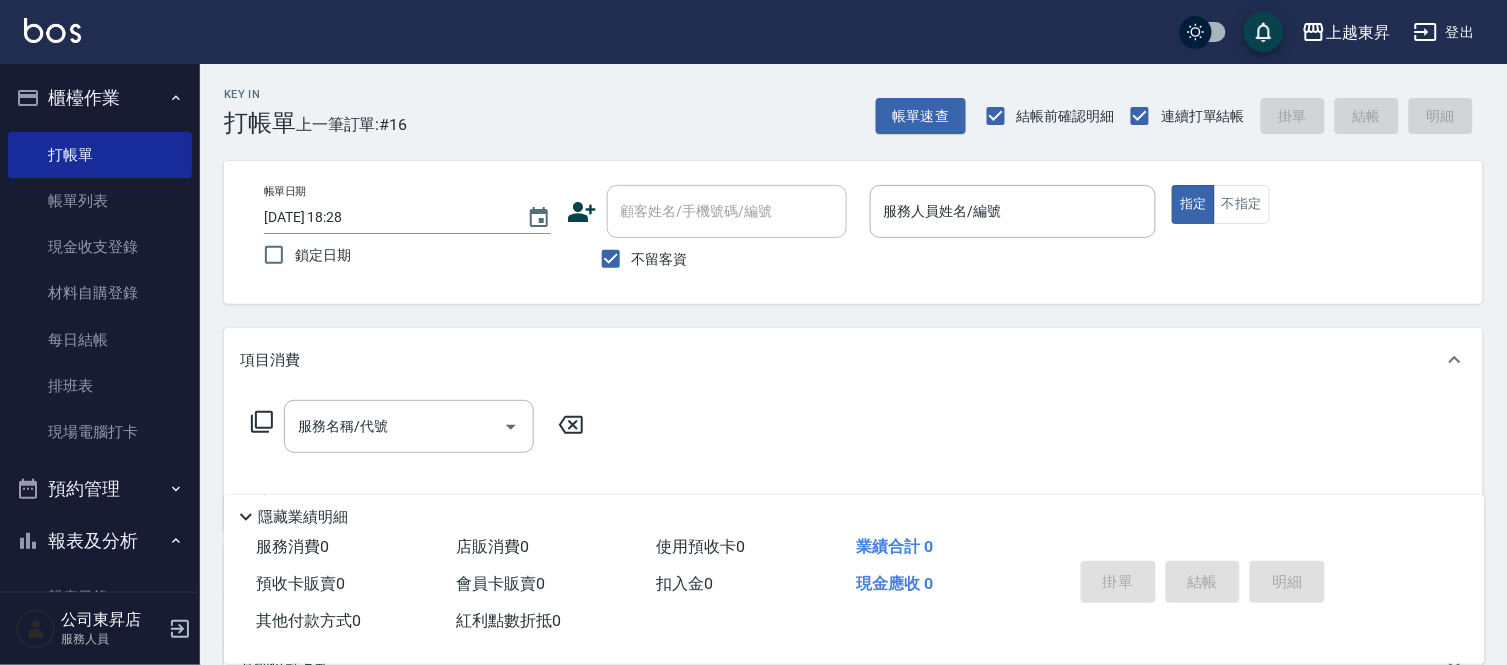 drag, startPoint x: 18, startPoint y: 574, endPoint x: 23, endPoint y: 610, distance: 36.345562 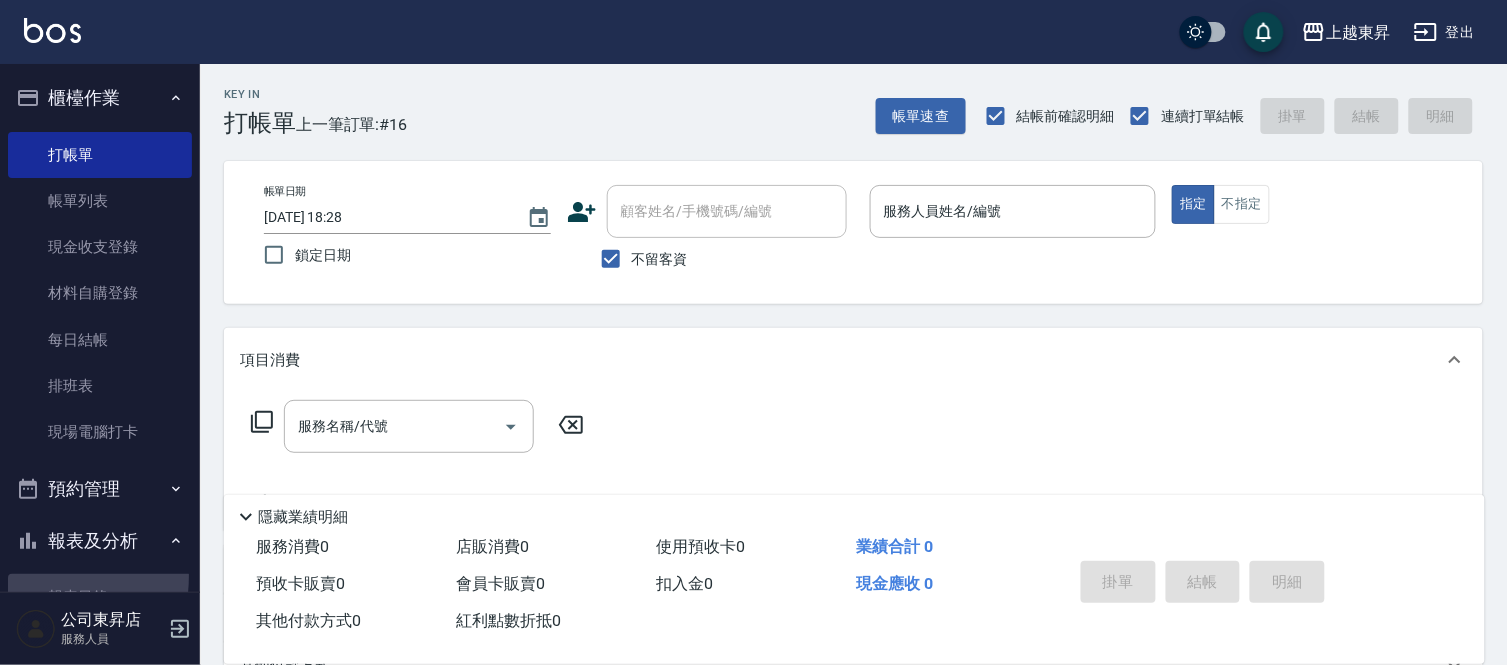 drag, startPoint x: 21, startPoint y: 575, endPoint x: 38, endPoint y: 566, distance: 19.235384 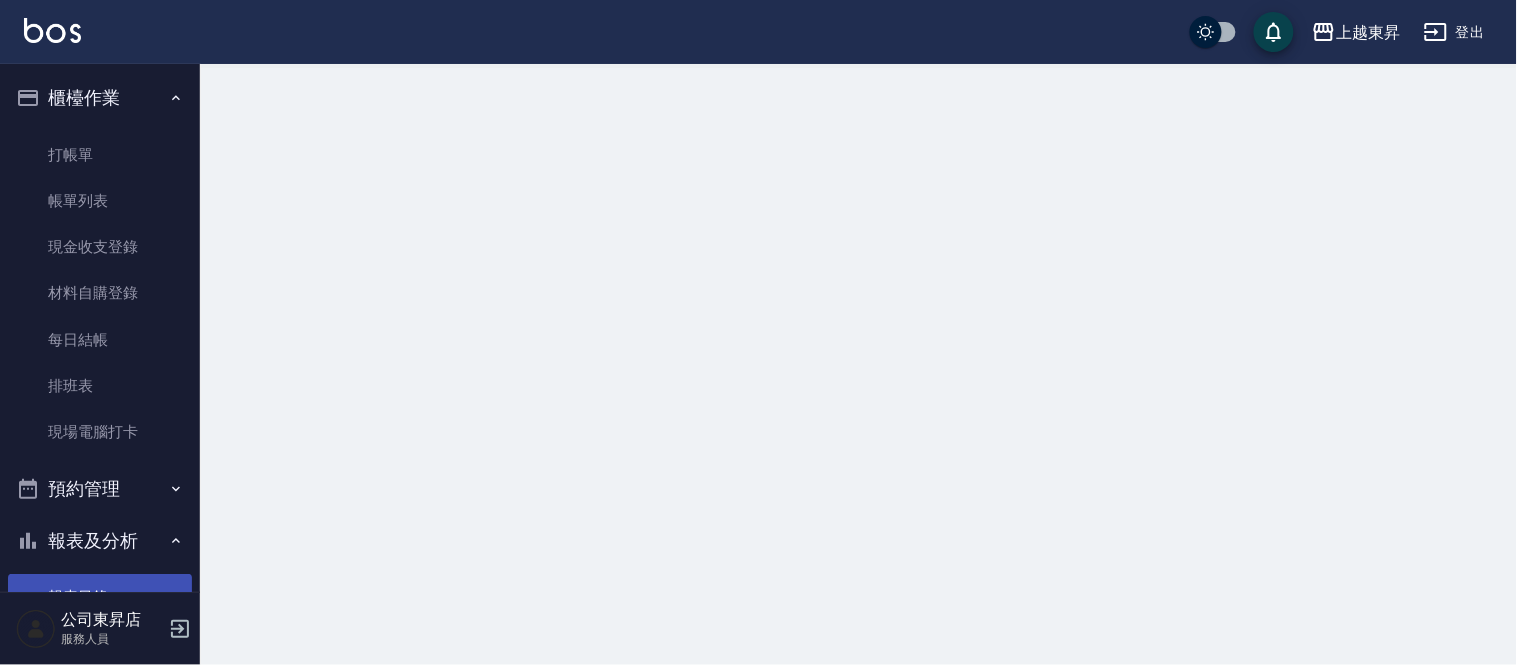 click on "報表目錄 店家區間累計表 店家日報表 互助日報表 互助點數明細 營業統計分析表 設計師日報表 設計師業績月報表 店販抽成明細 每日收支明細" at bounding box center (100, 294) 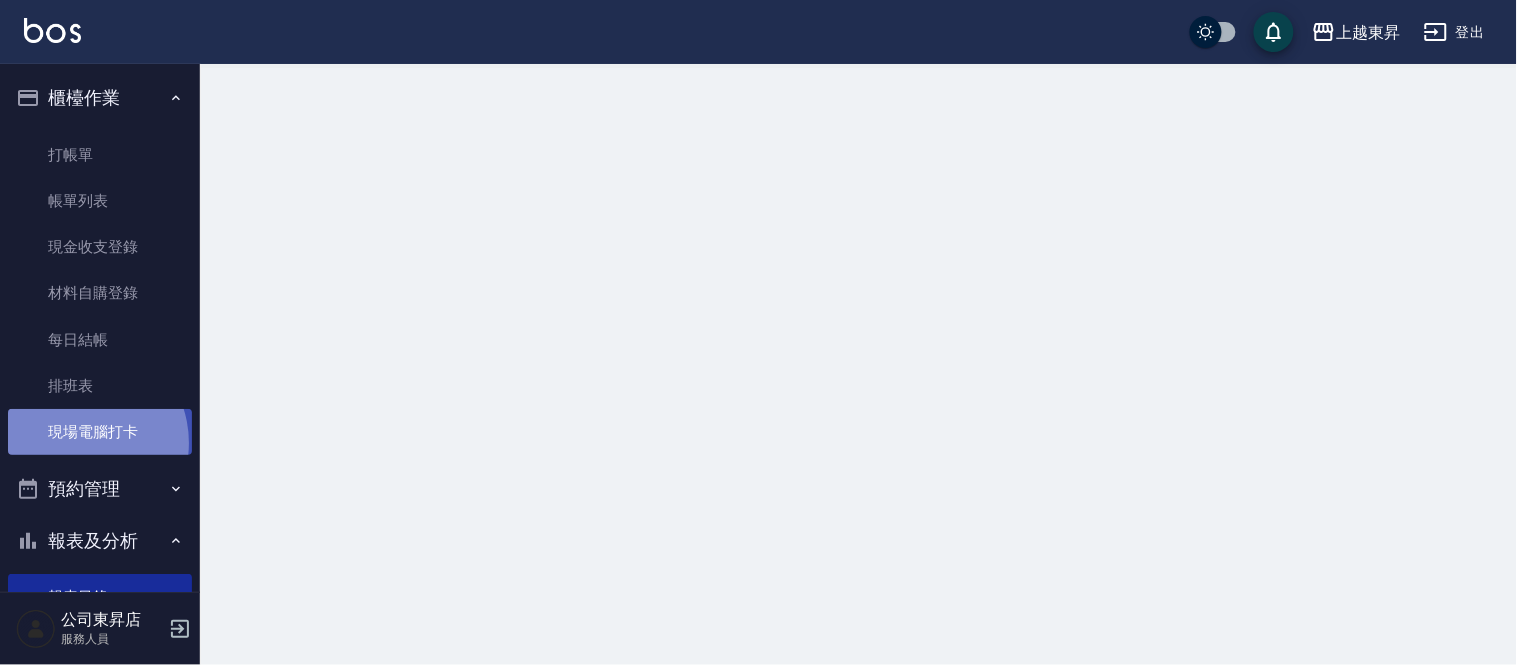 drag, startPoint x: 78, startPoint y: 443, endPoint x: 87, endPoint y: 437, distance: 10.816654 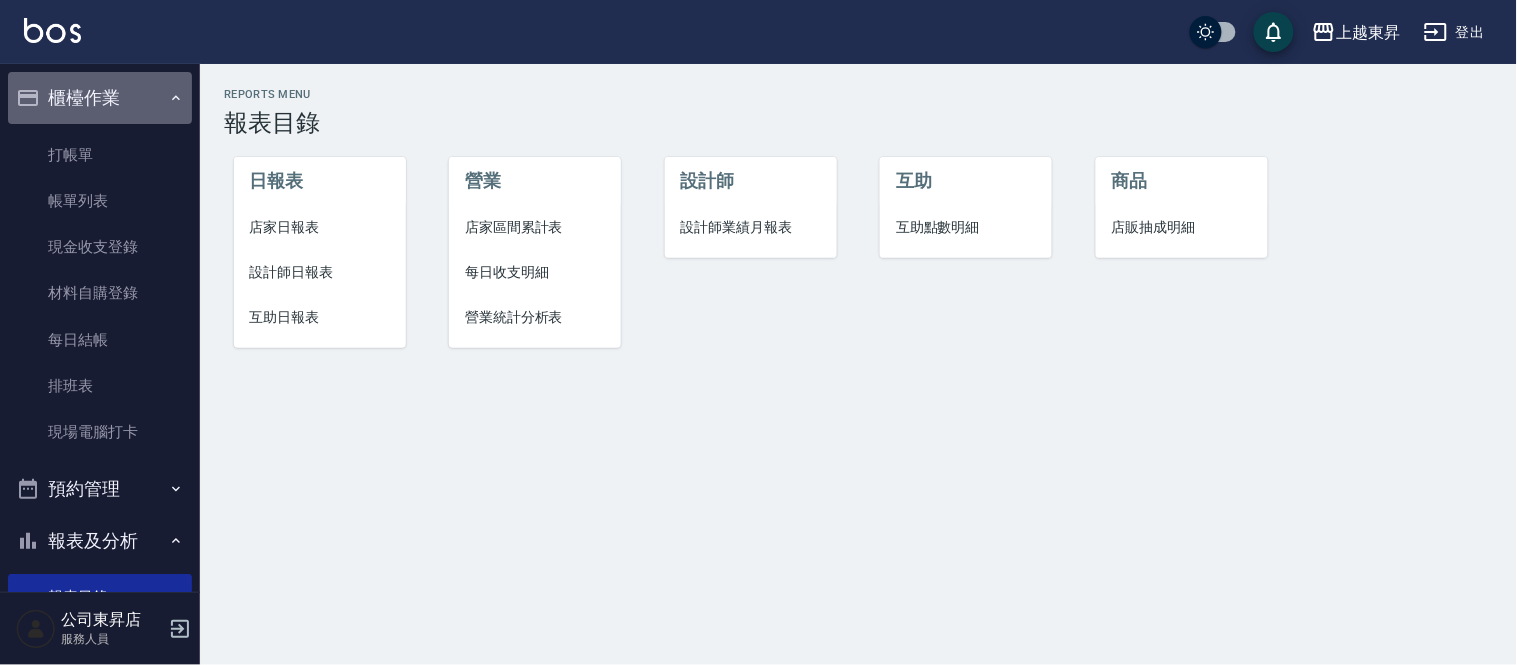 click 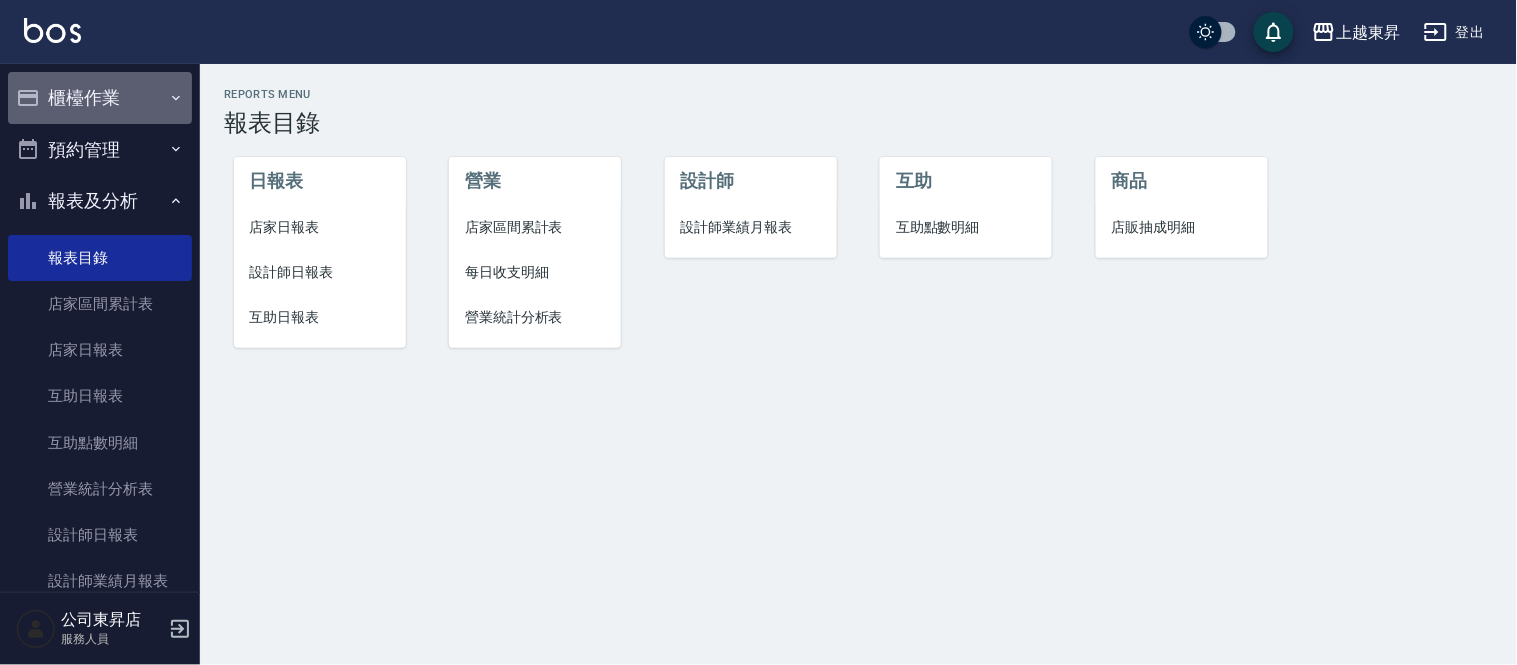 click 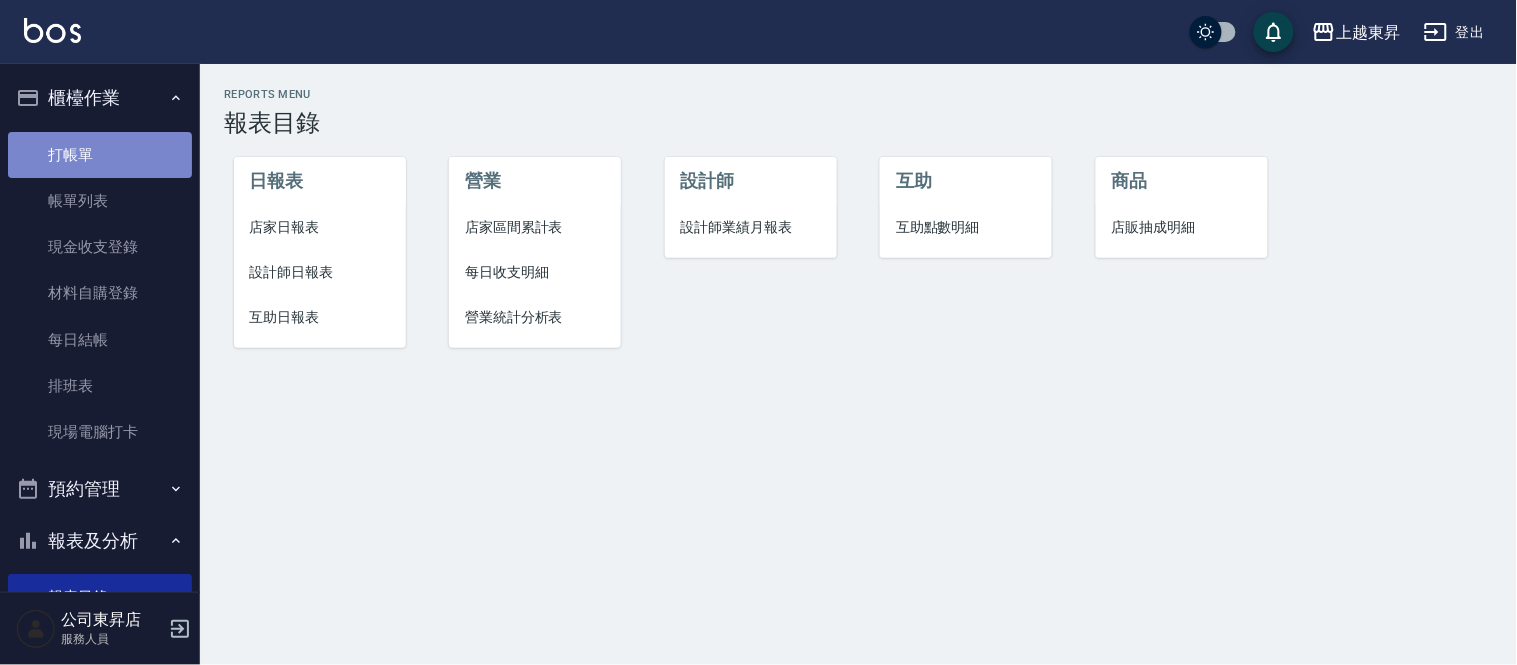 click on "打帳單" at bounding box center (100, 155) 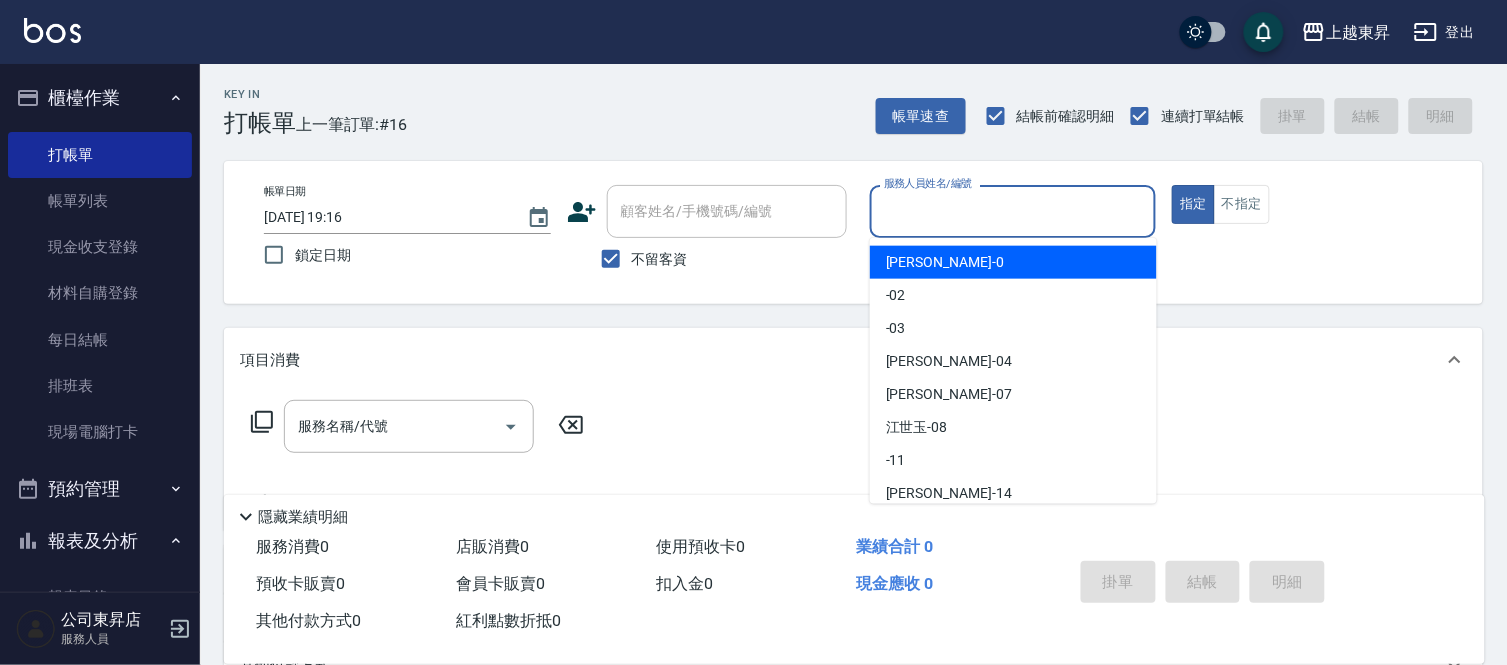 click on "服務人員姓名/編號" at bounding box center [1013, 211] 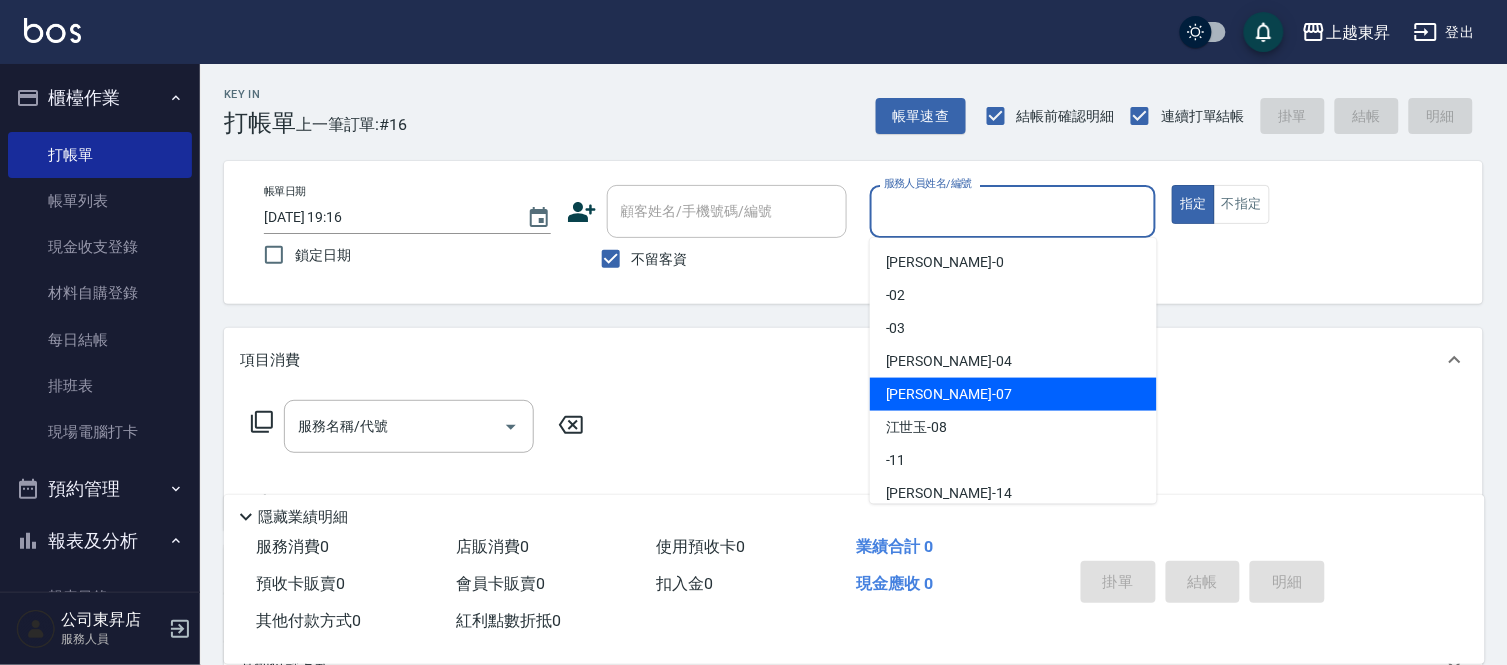 click on "[PERSON_NAME] -07" at bounding box center (949, 394) 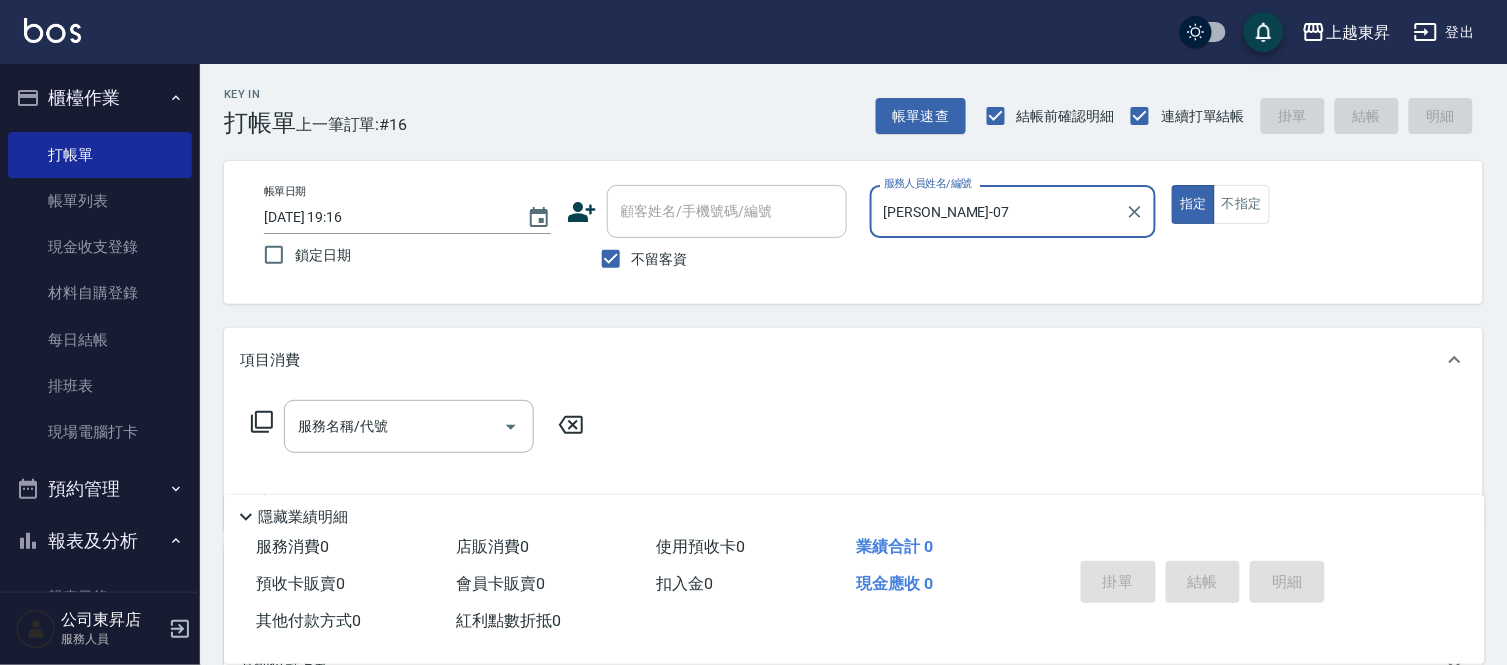 drag, startPoint x: 1248, startPoint y: 195, endPoint x: 1318, endPoint y: 253, distance: 90.90655 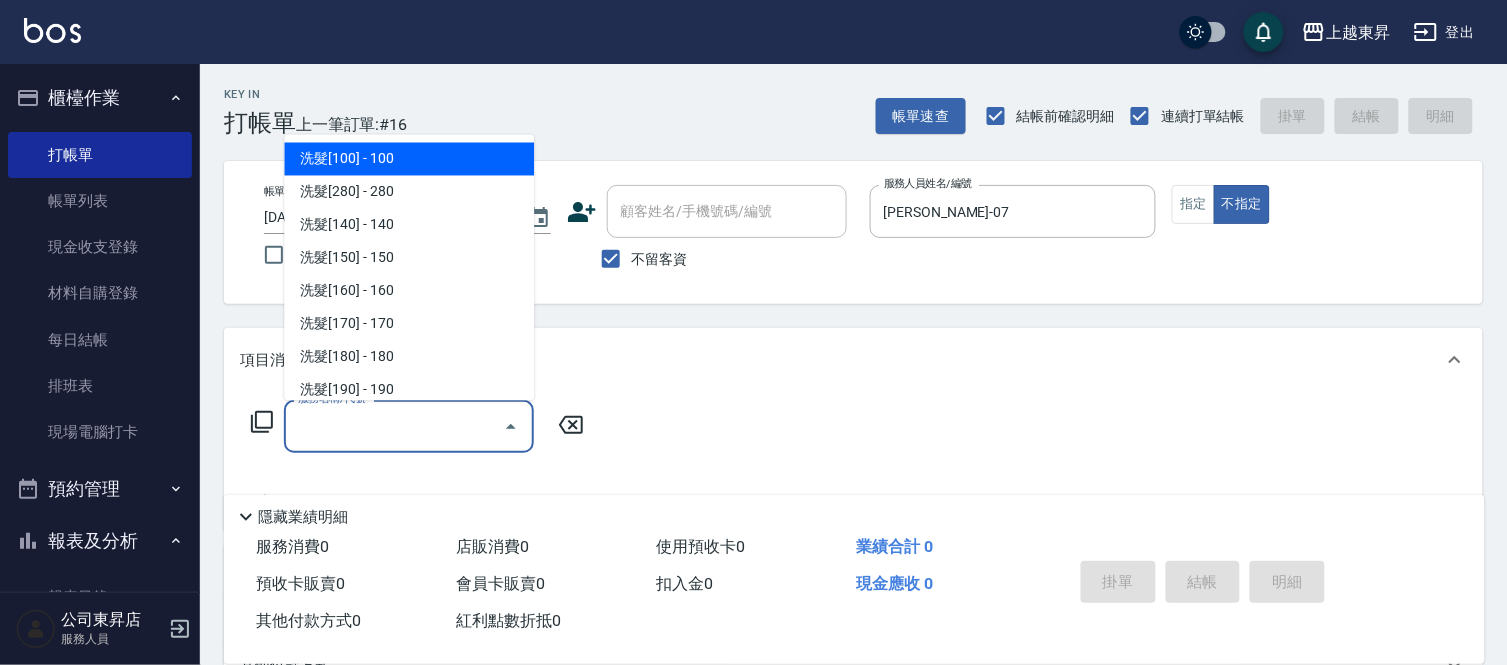 click on "服務名稱/代號" at bounding box center (394, 426) 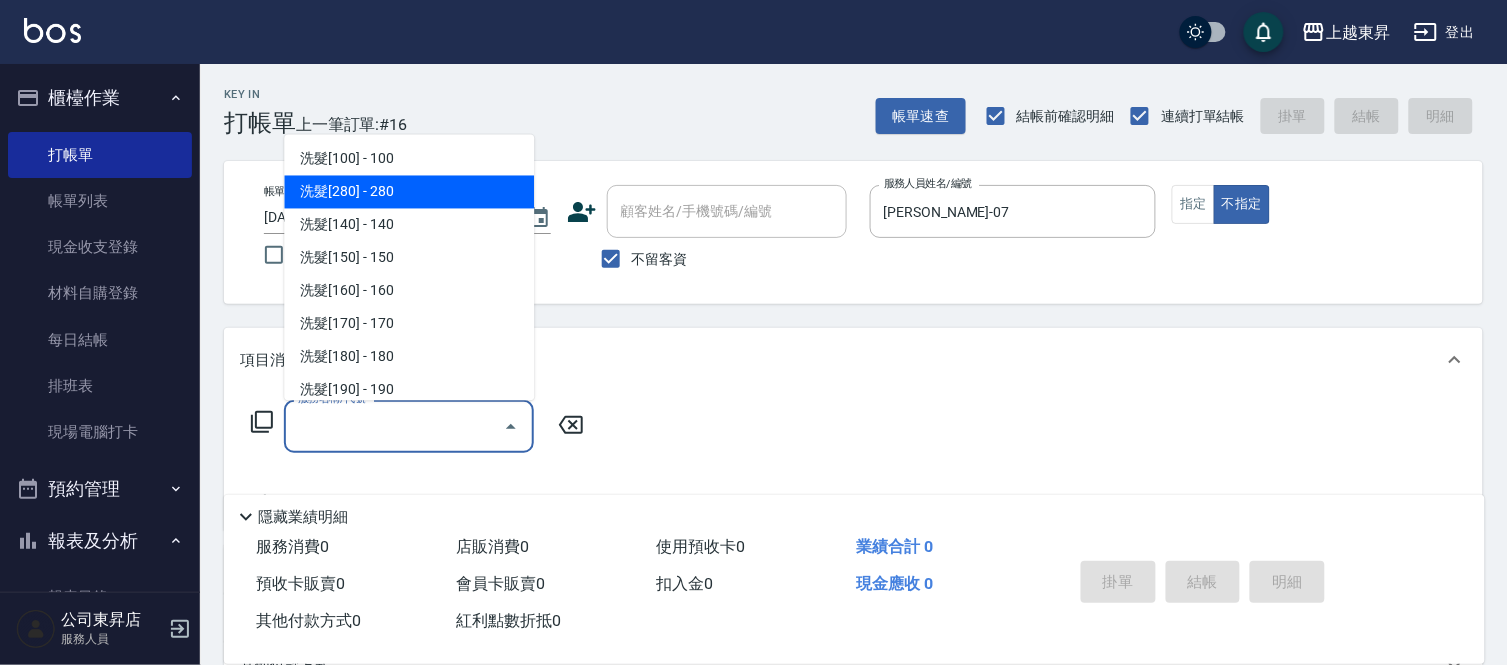 click on "洗髮[280] - 280" at bounding box center [409, 192] 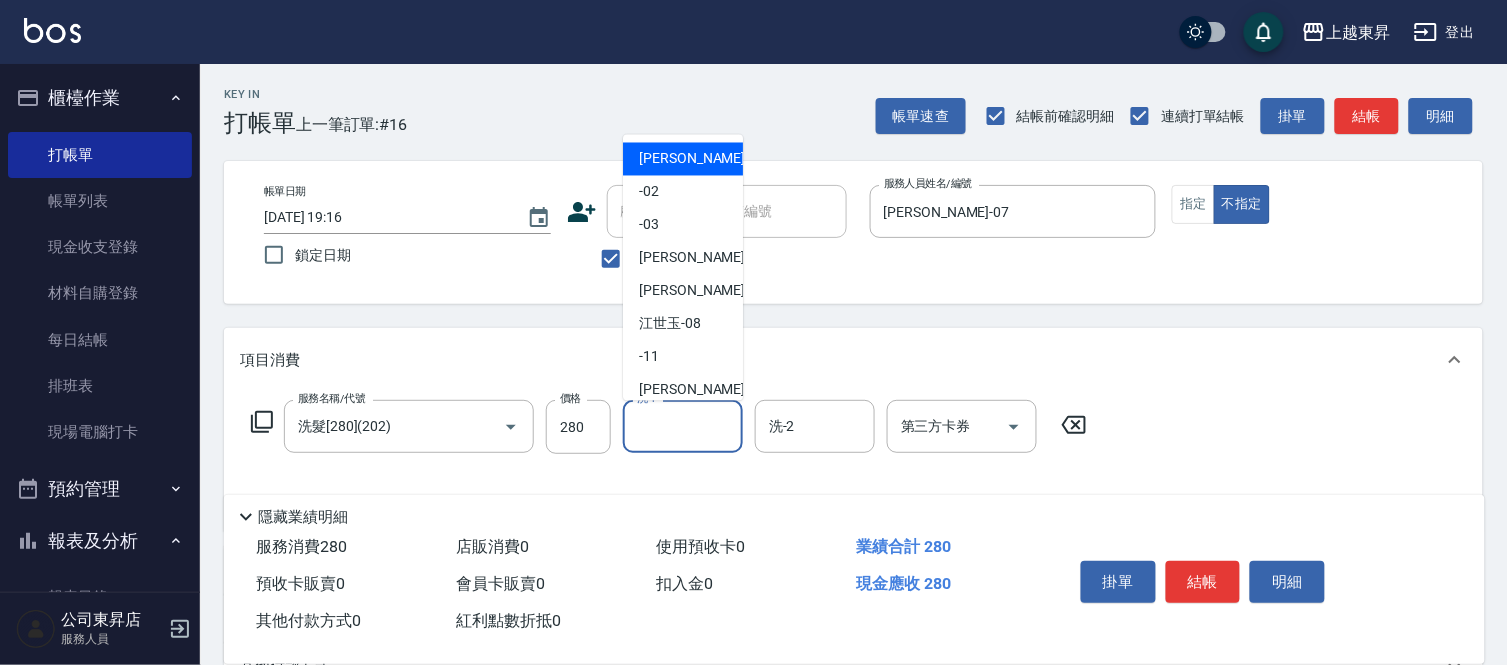 click on "洗-1" at bounding box center (683, 426) 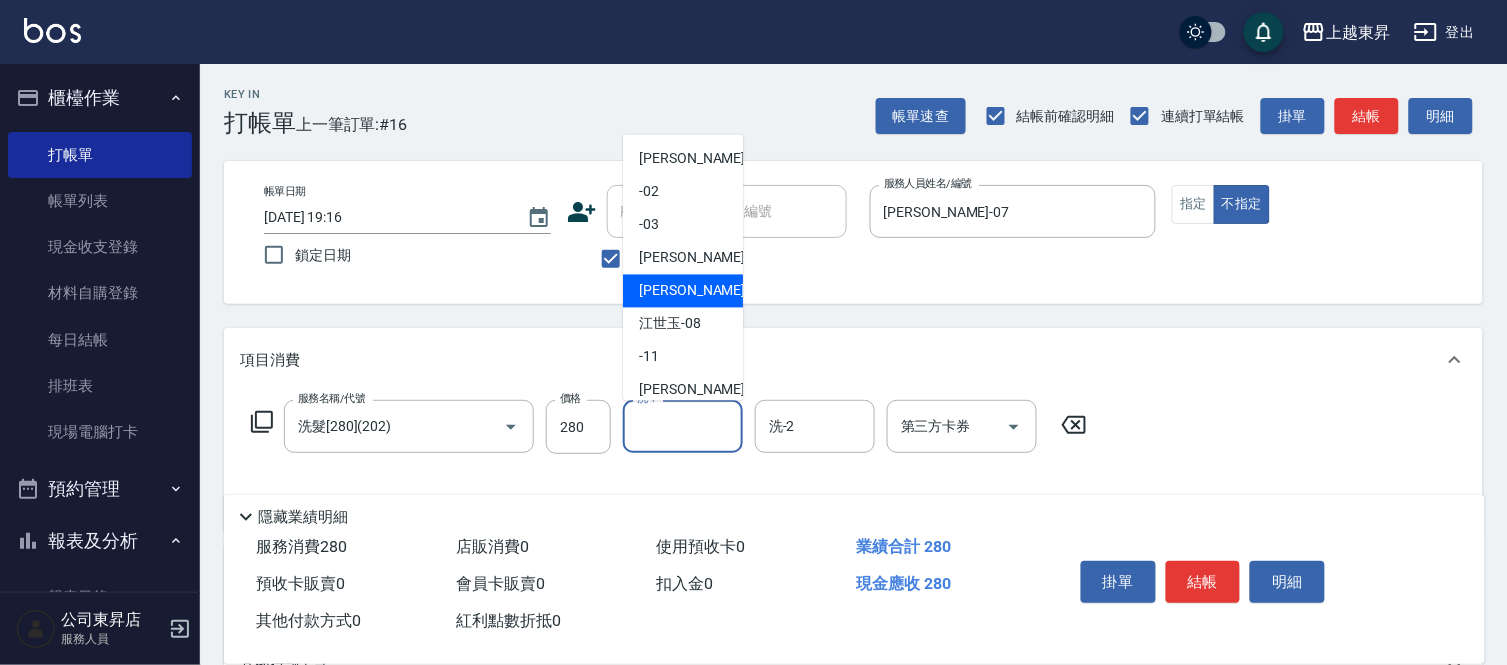 click on "[PERSON_NAME] -07" at bounding box center [702, 291] 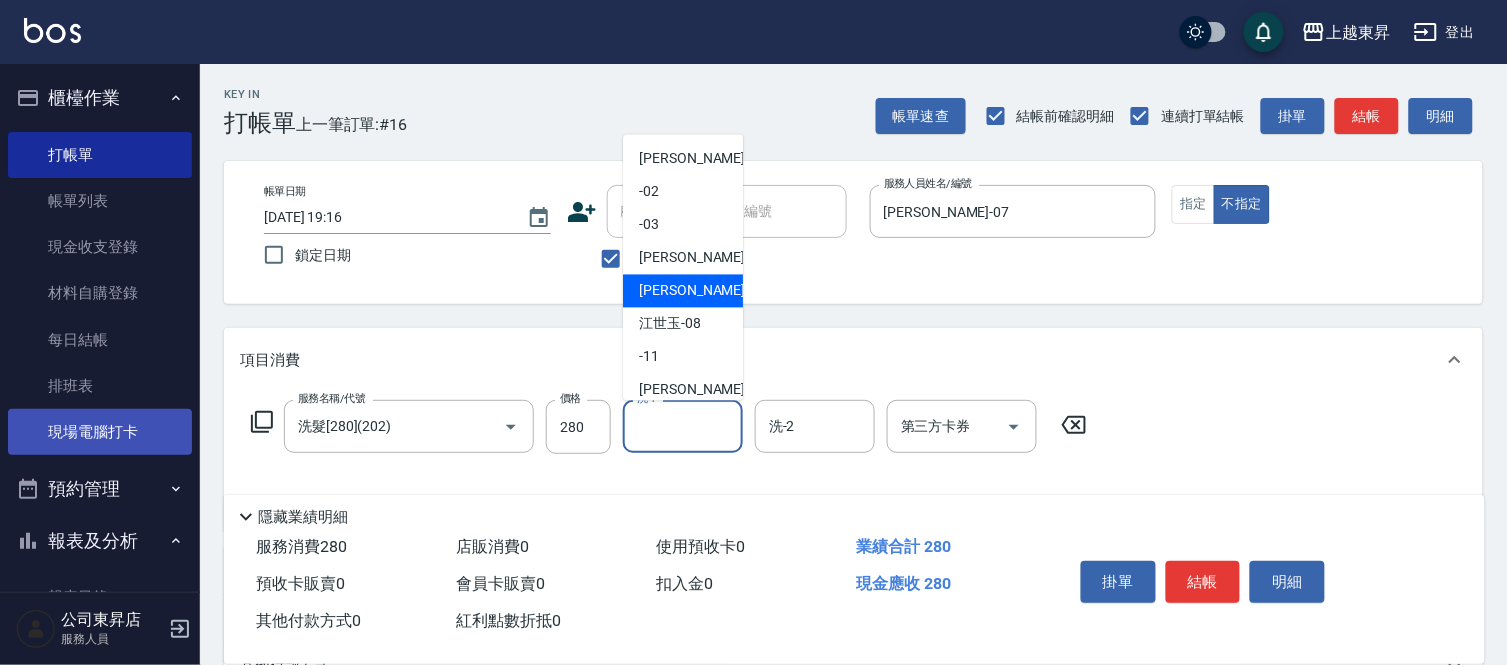 type on "[PERSON_NAME]-07" 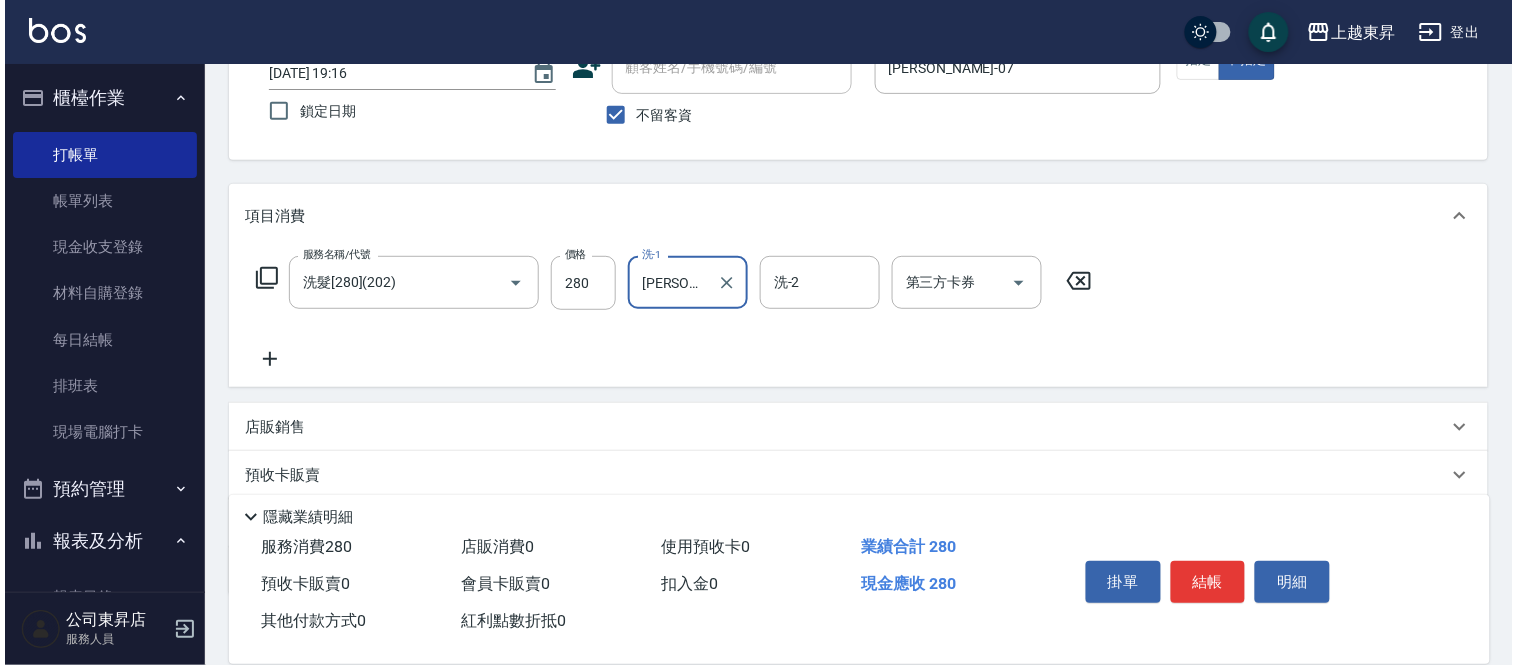 scroll, scrollTop: 222, scrollLeft: 0, axis: vertical 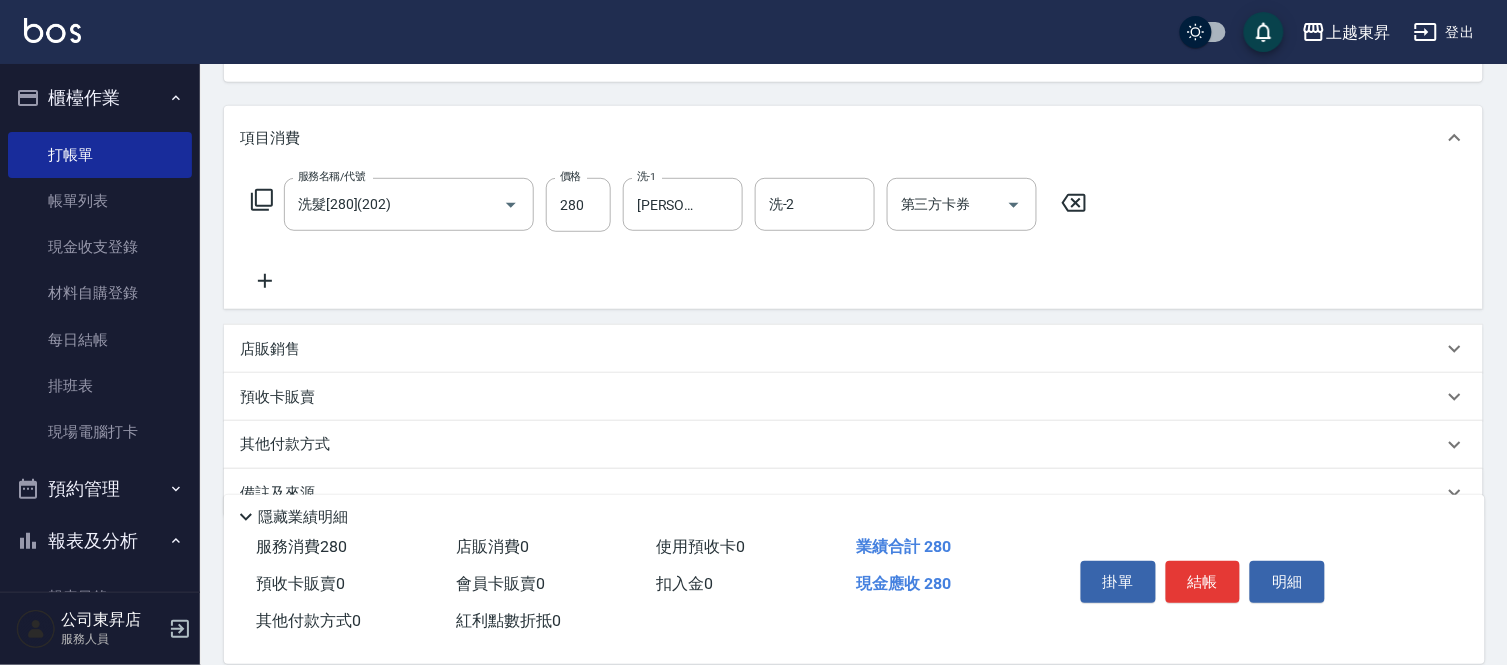 click 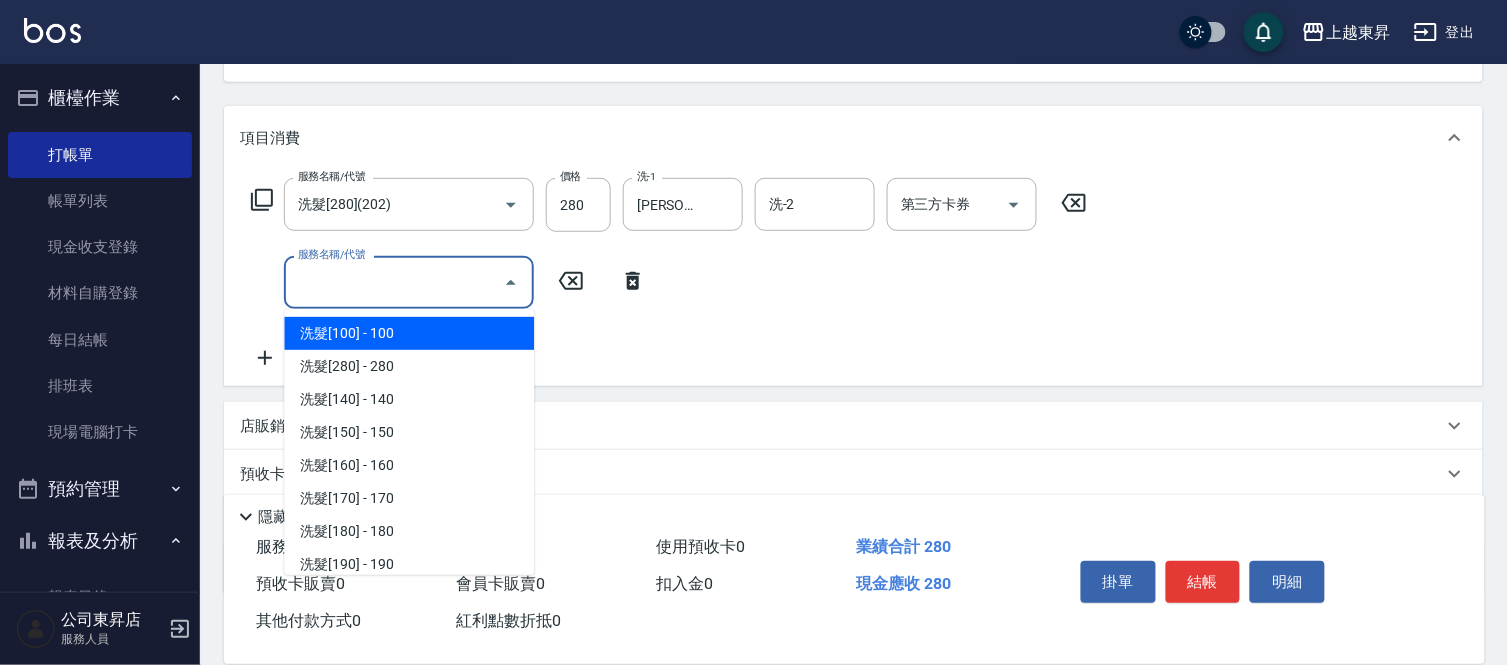 click on "服務名稱/代號" at bounding box center (394, 282) 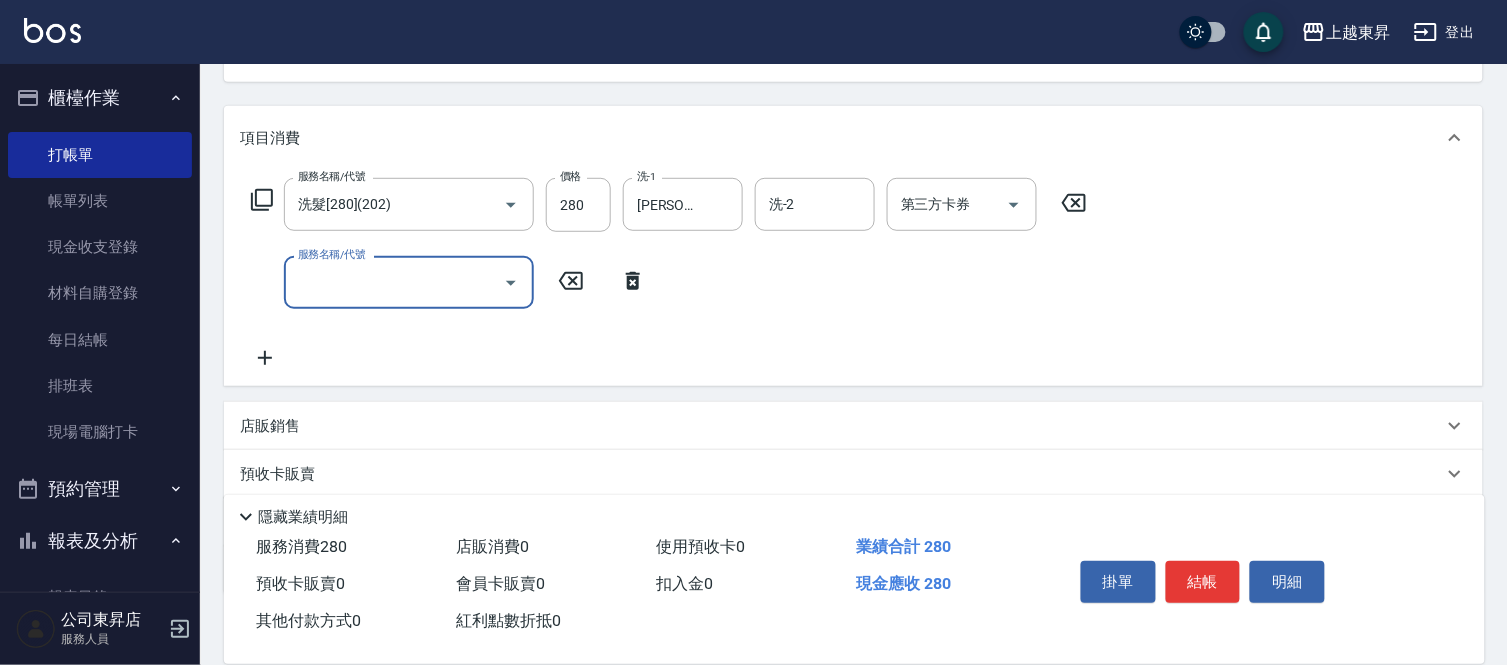 click on "服務名稱/代號" at bounding box center [394, 282] 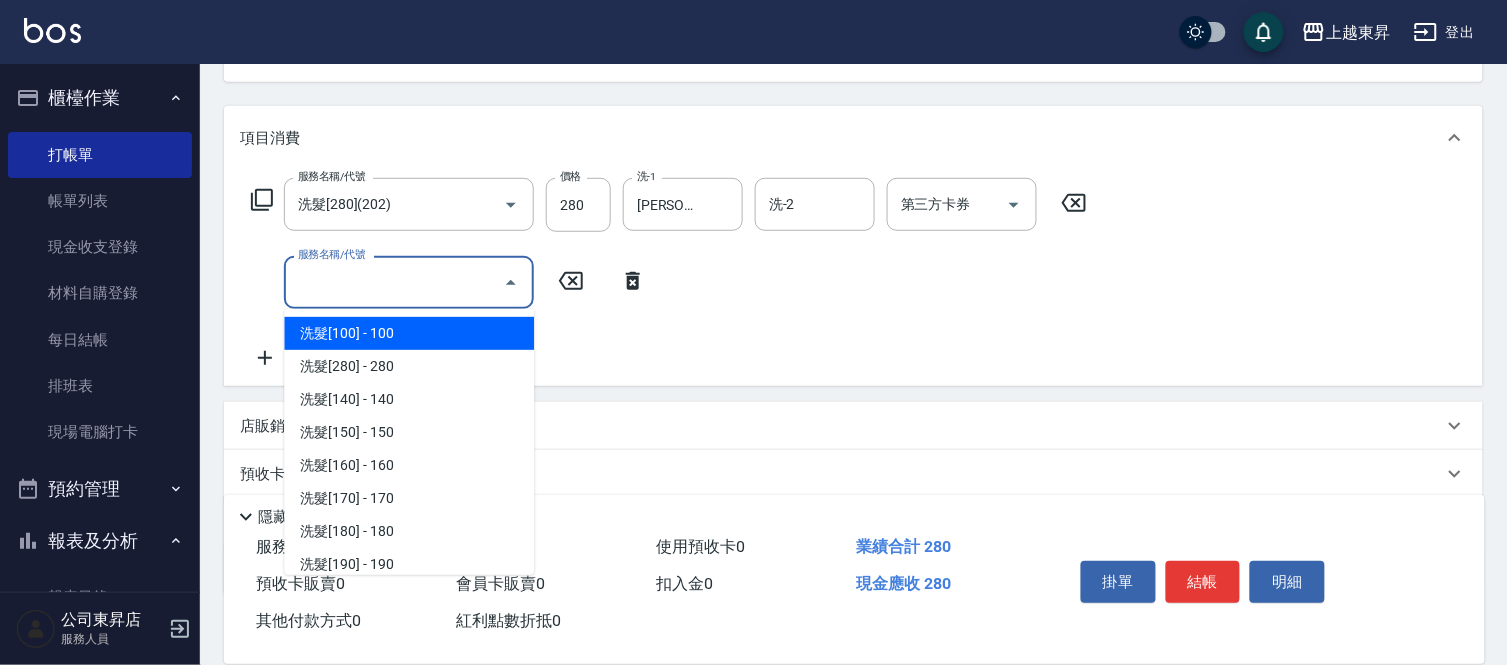 click on "服務名稱/代號" at bounding box center (394, 282) 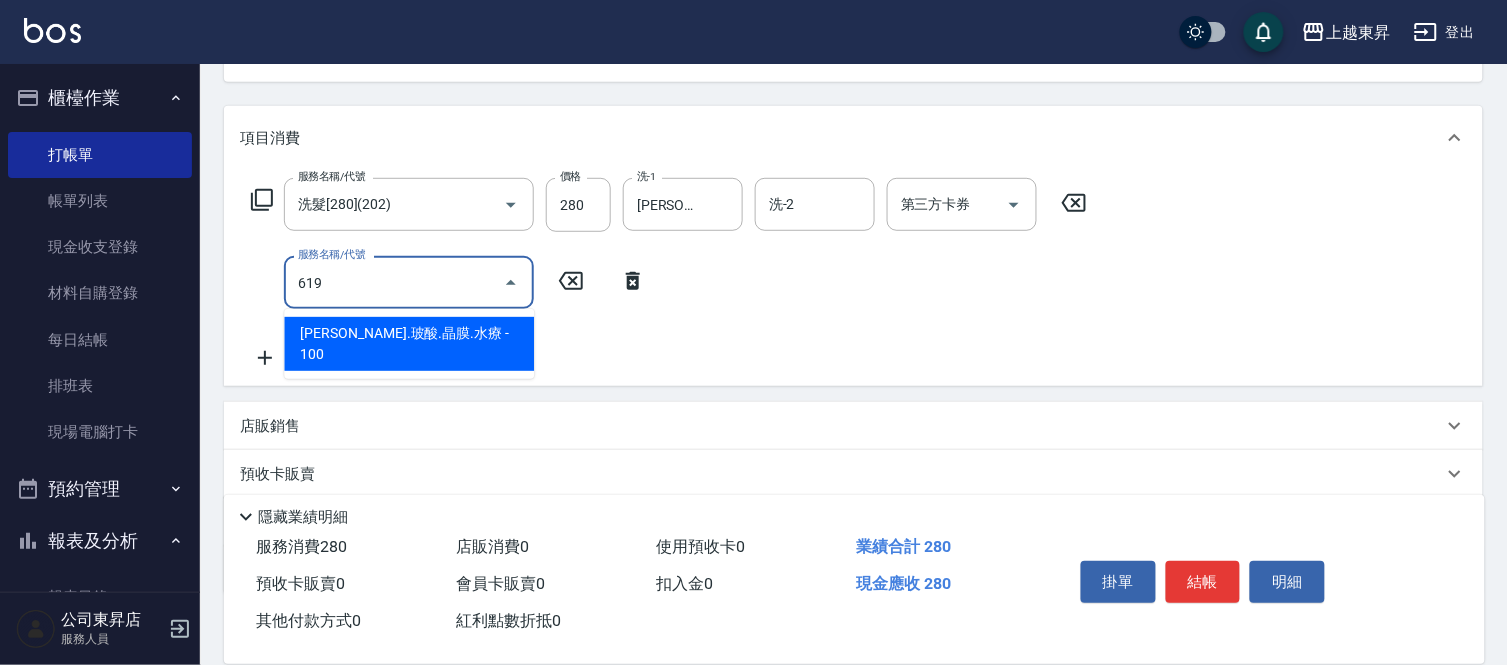 click on "[PERSON_NAME].玻酸.晶膜.水療 - 100" at bounding box center (409, 344) 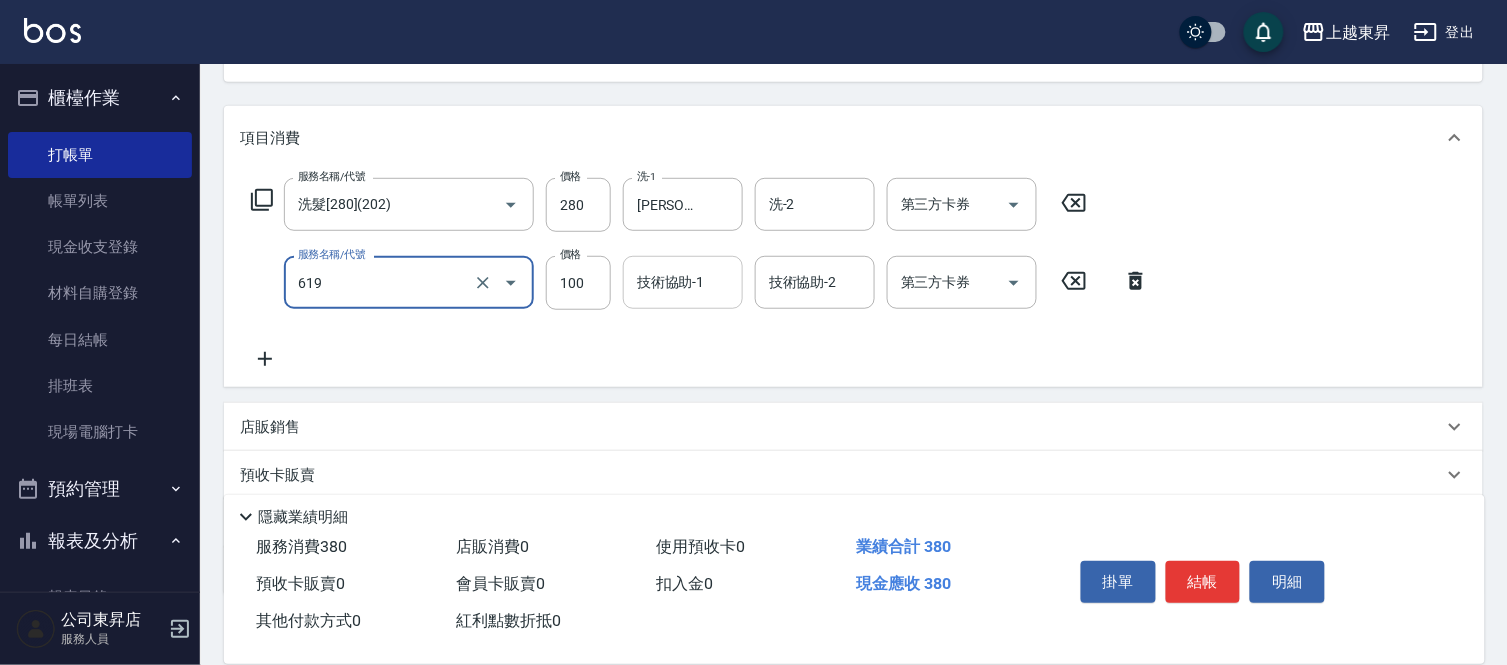 type on "[PERSON_NAME].玻酸.晶膜.水療(619)" 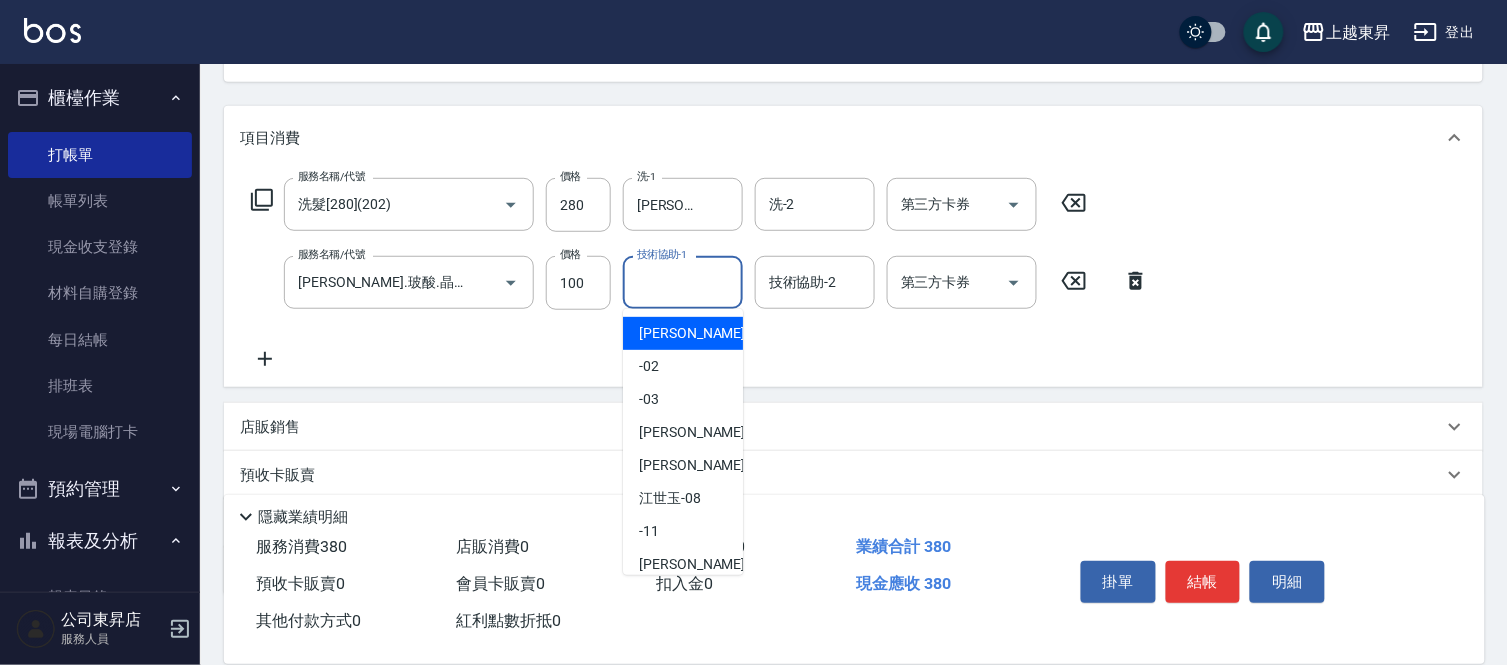 click on "技術協助-1" at bounding box center (683, 282) 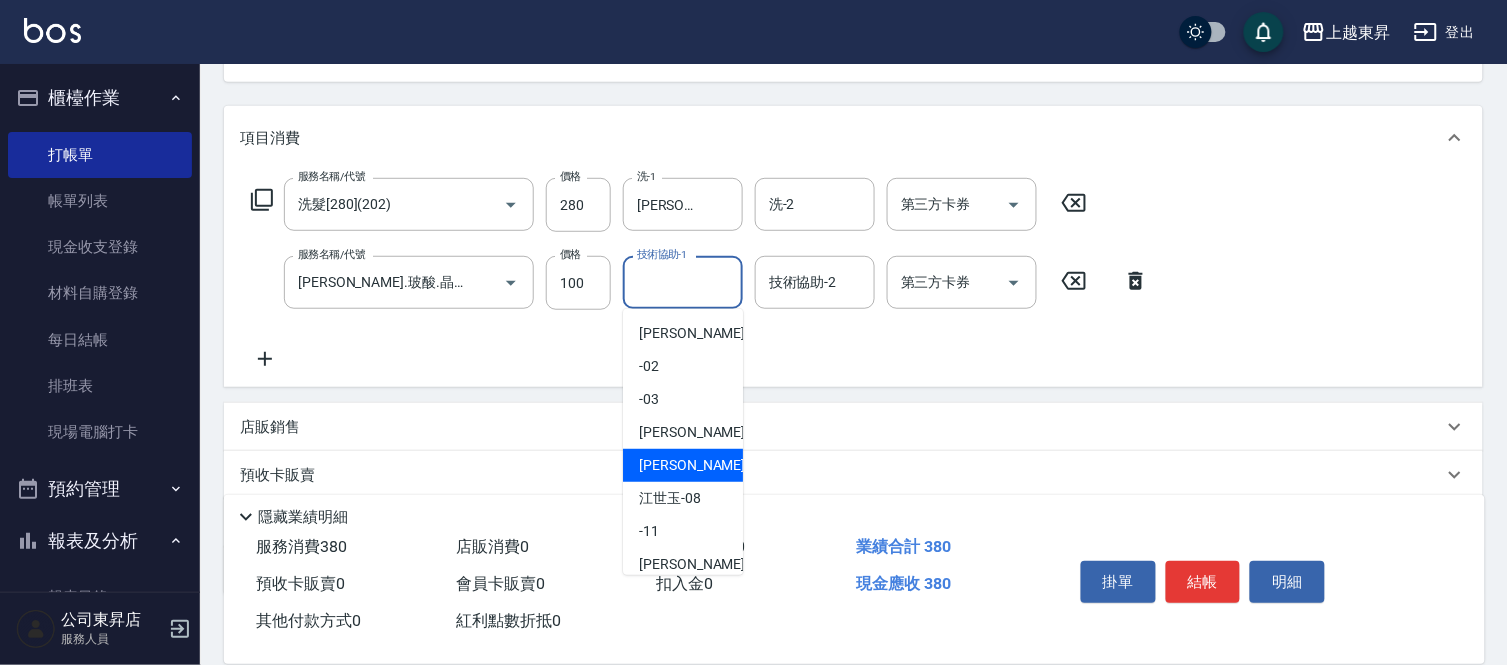 click on "[PERSON_NAME] -07" at bounding box center [683, 465] 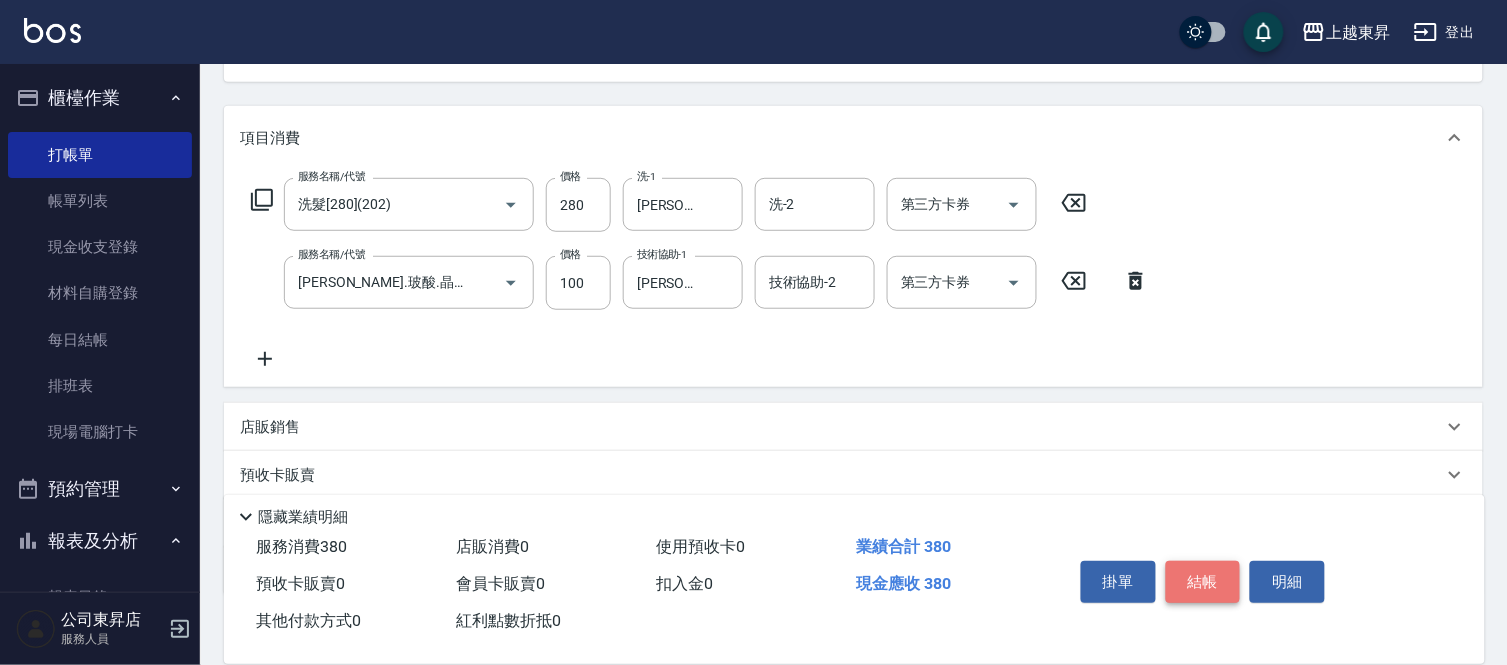 click on "結帳" at bounding box center (1203, 582) 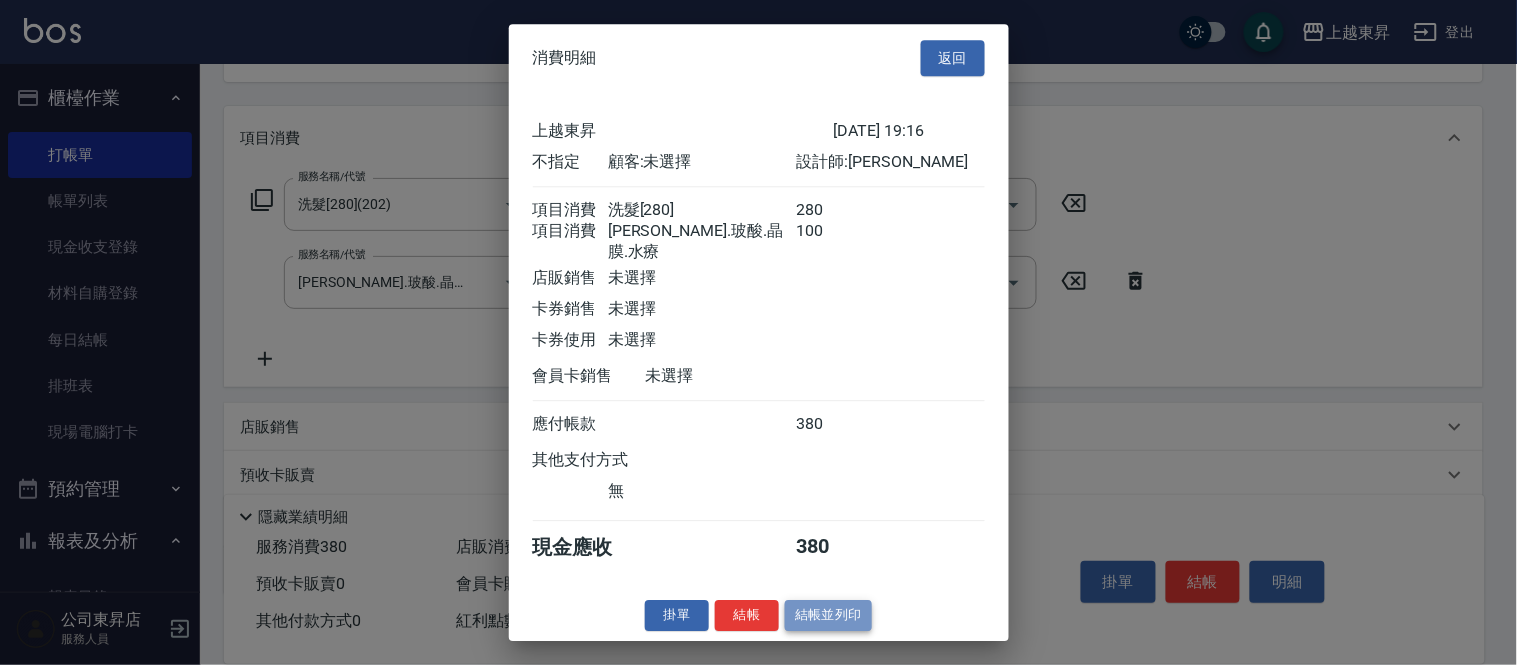 click on "結帳並列印" at bounding box center (828, 615) 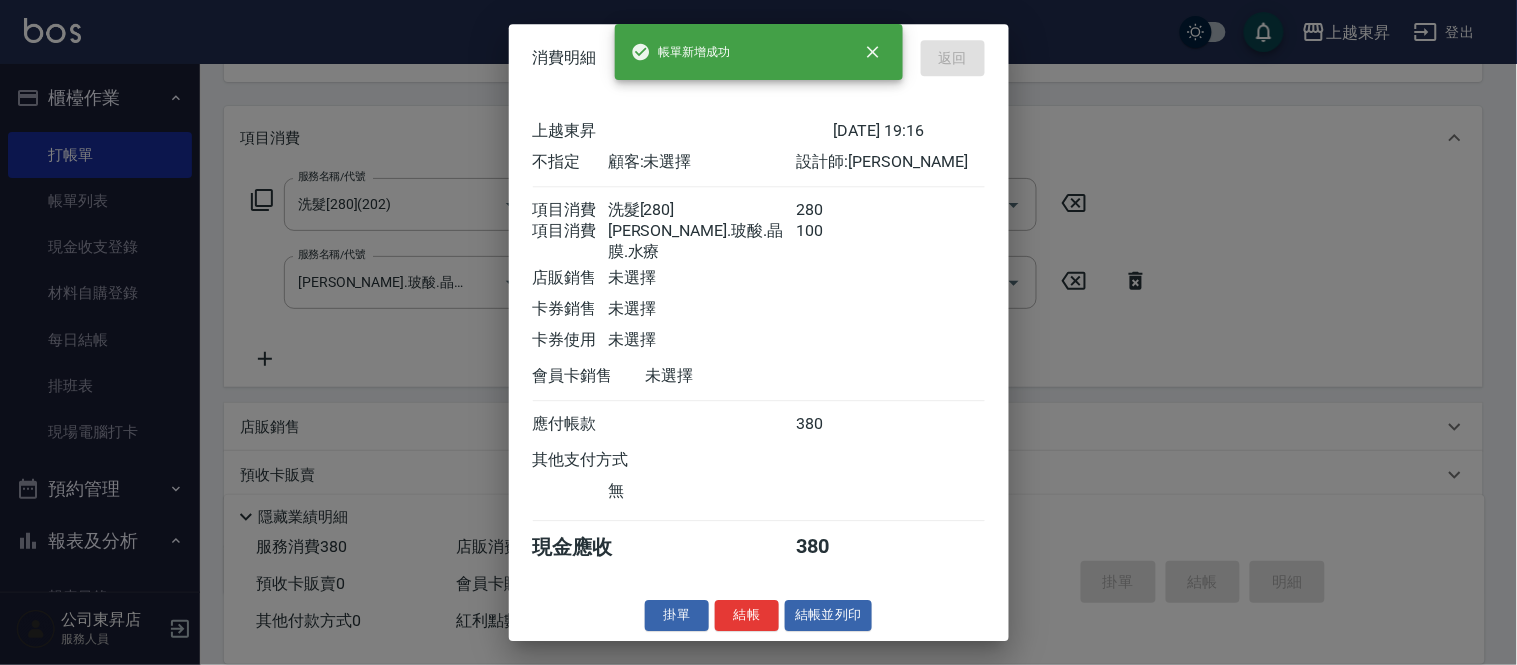 type on "[DATE] 19:17" 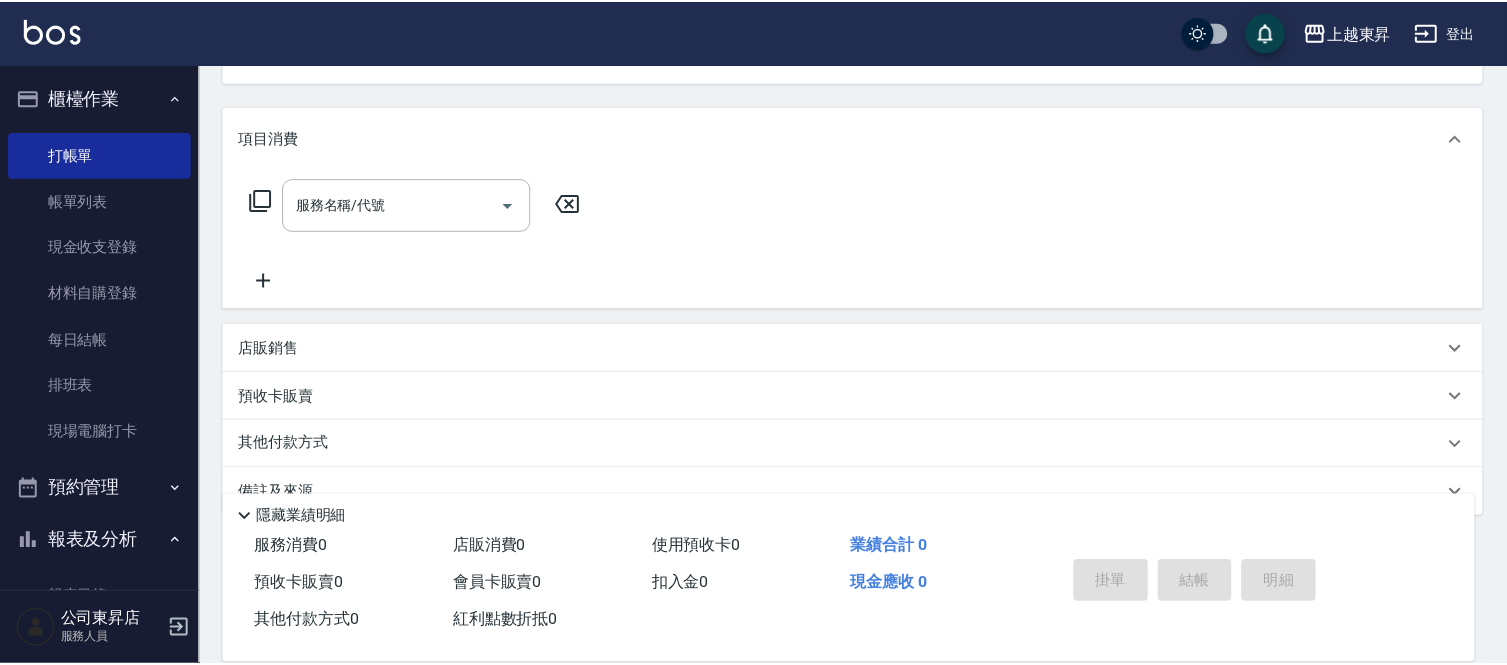 scroll, scrollTop: 194, scrollLeft: 0, axis: vertical 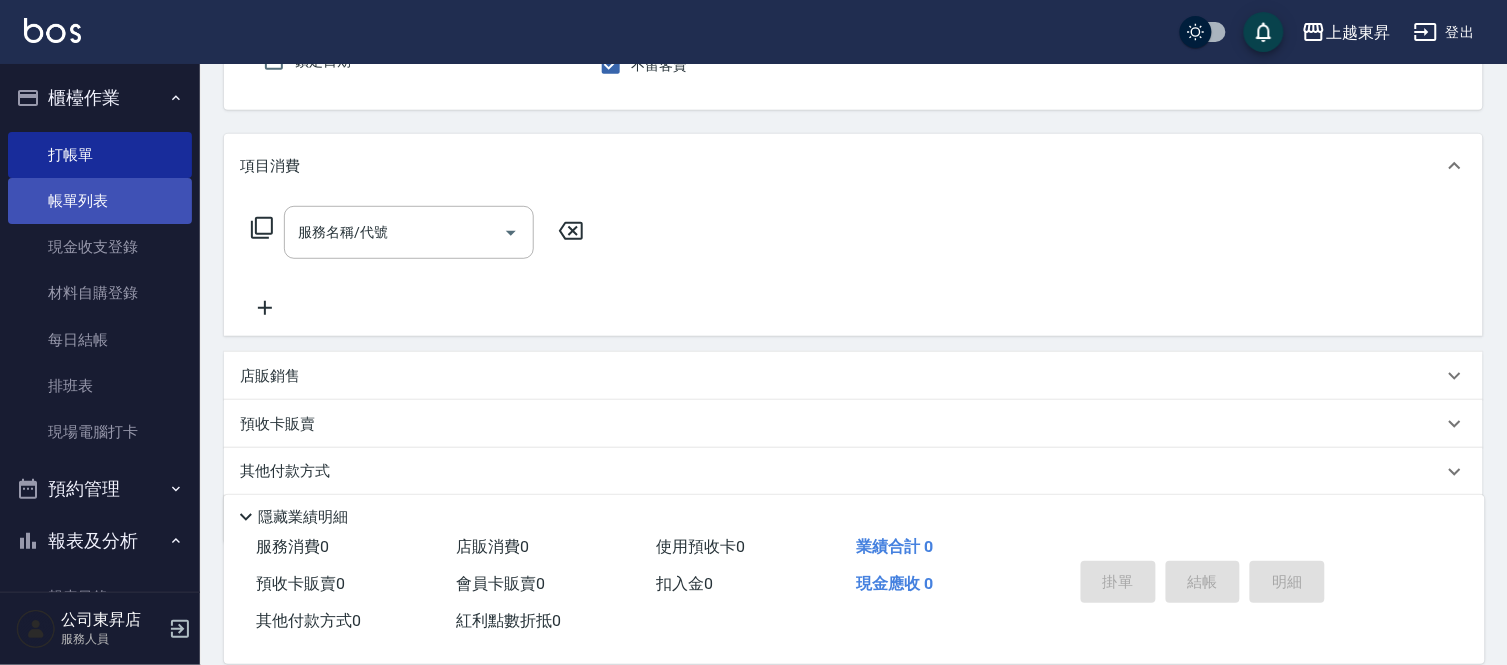 click on "帳單列表" at bounding box center [100, 201] 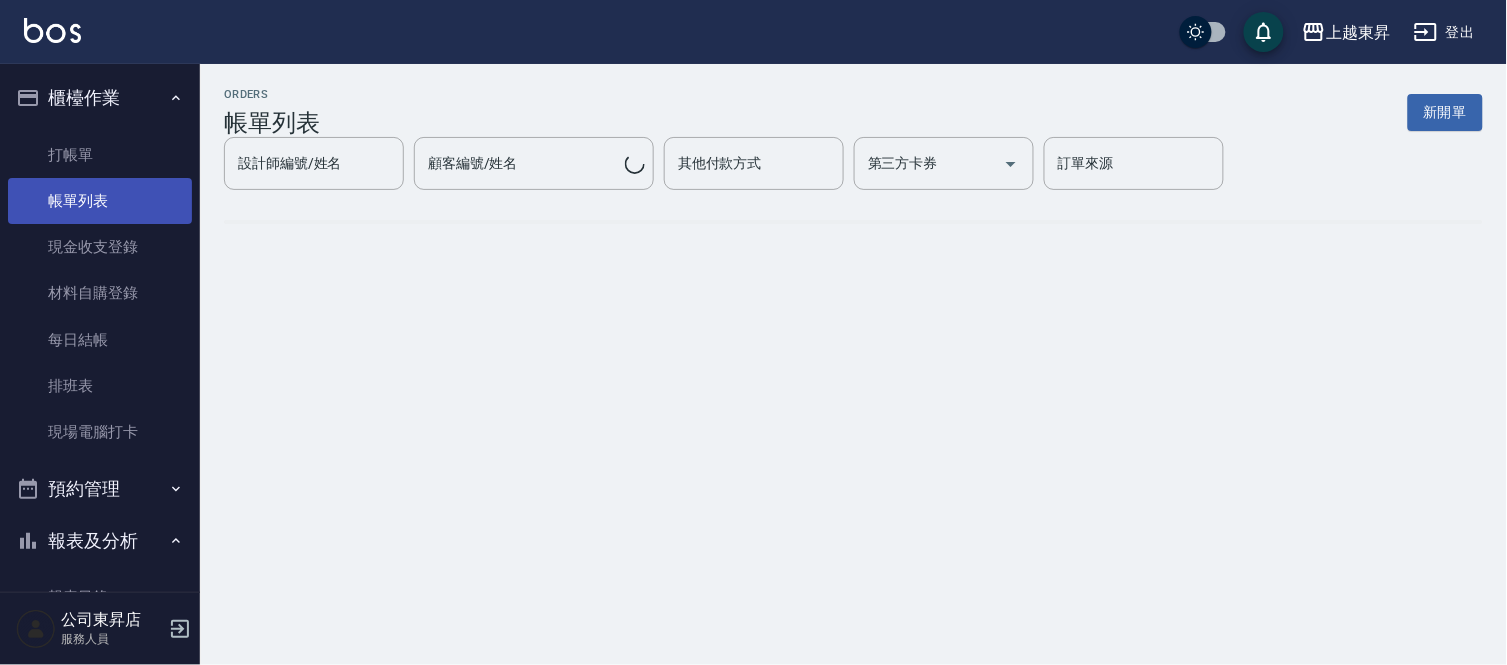 scroll, scrollTop: 0, scrollLeft: 0, axis: both 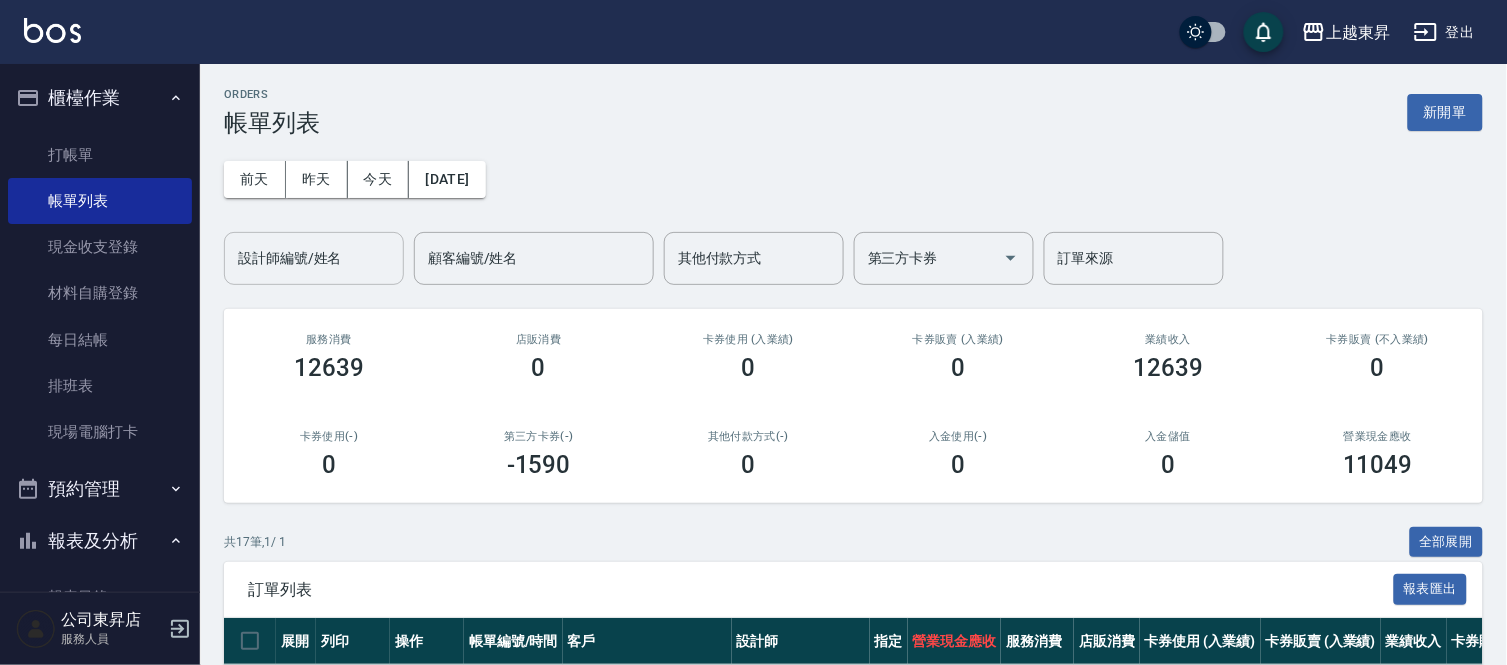 click on "設計師編號/姓名" at bounding box center (314, 258) 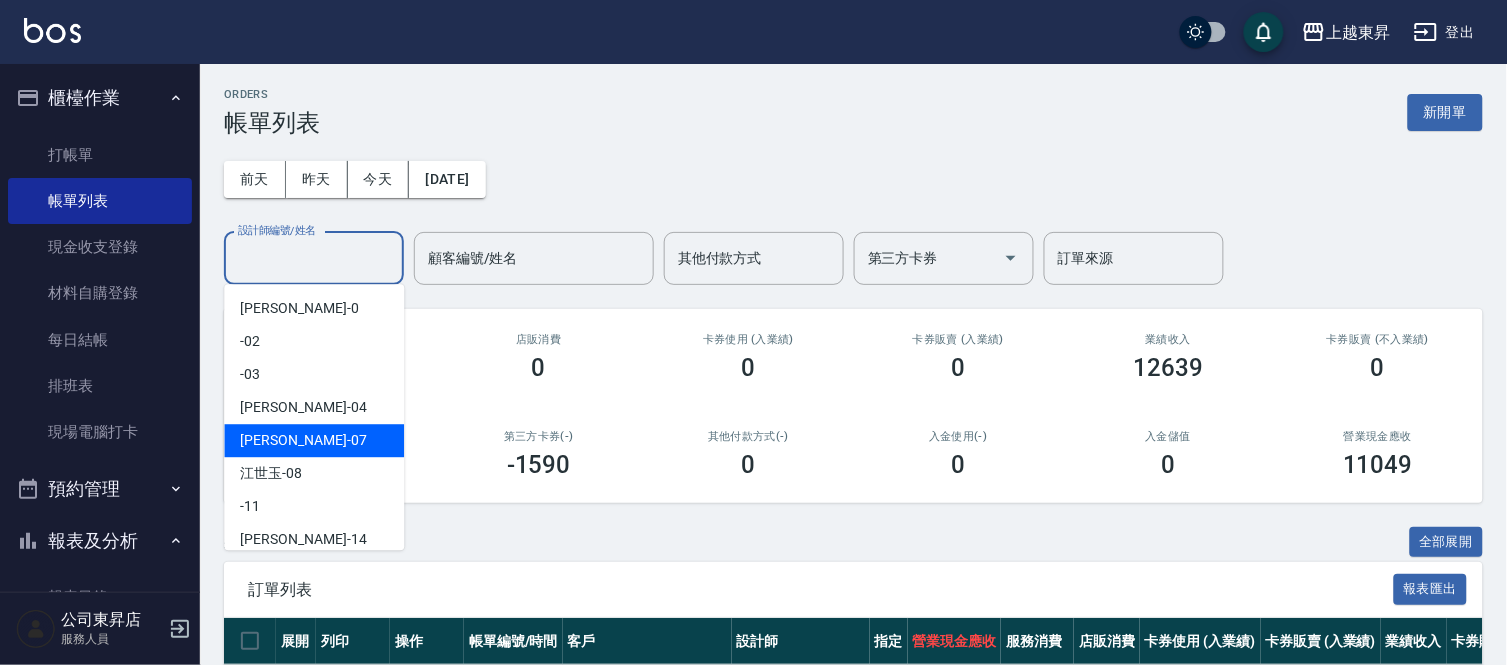 click on "[PERSON_NAME] -07" at bounding box center [303, 440] 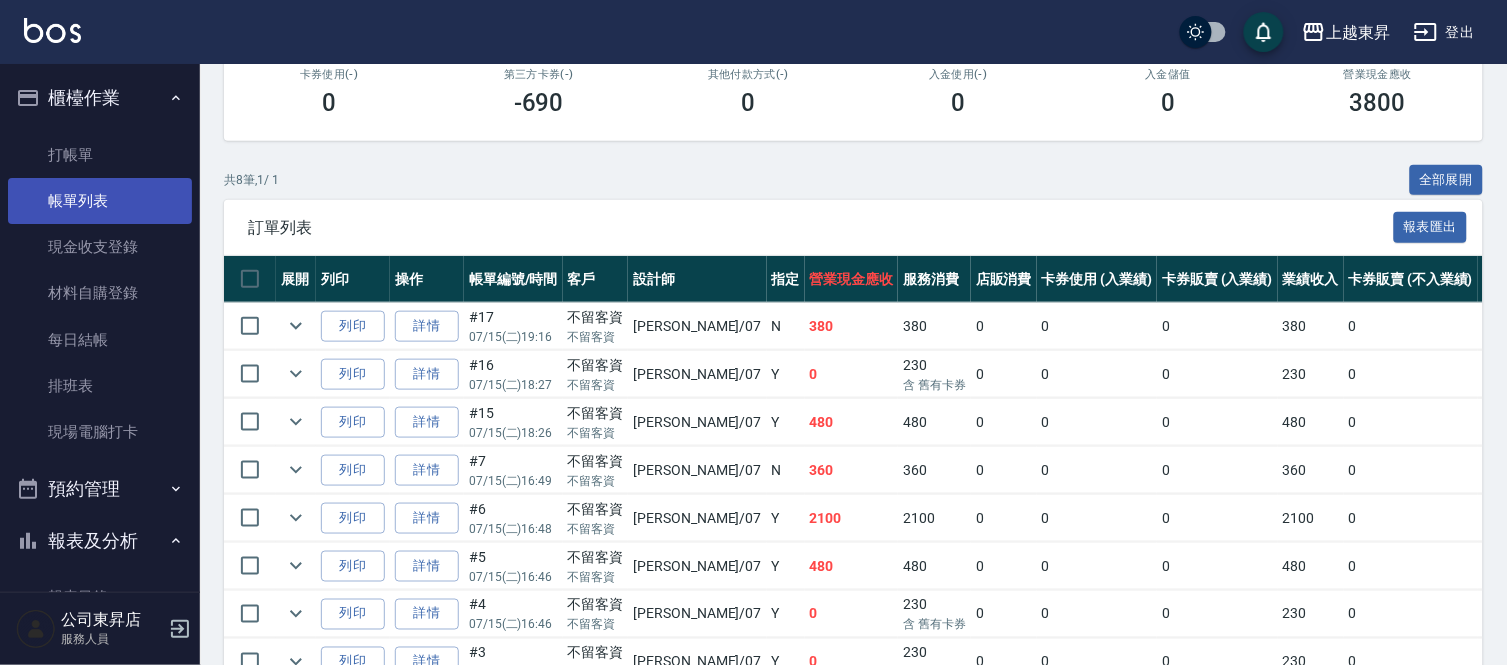 scroll, scrollTop: 333, scrollLeft: 0, axis: vertical 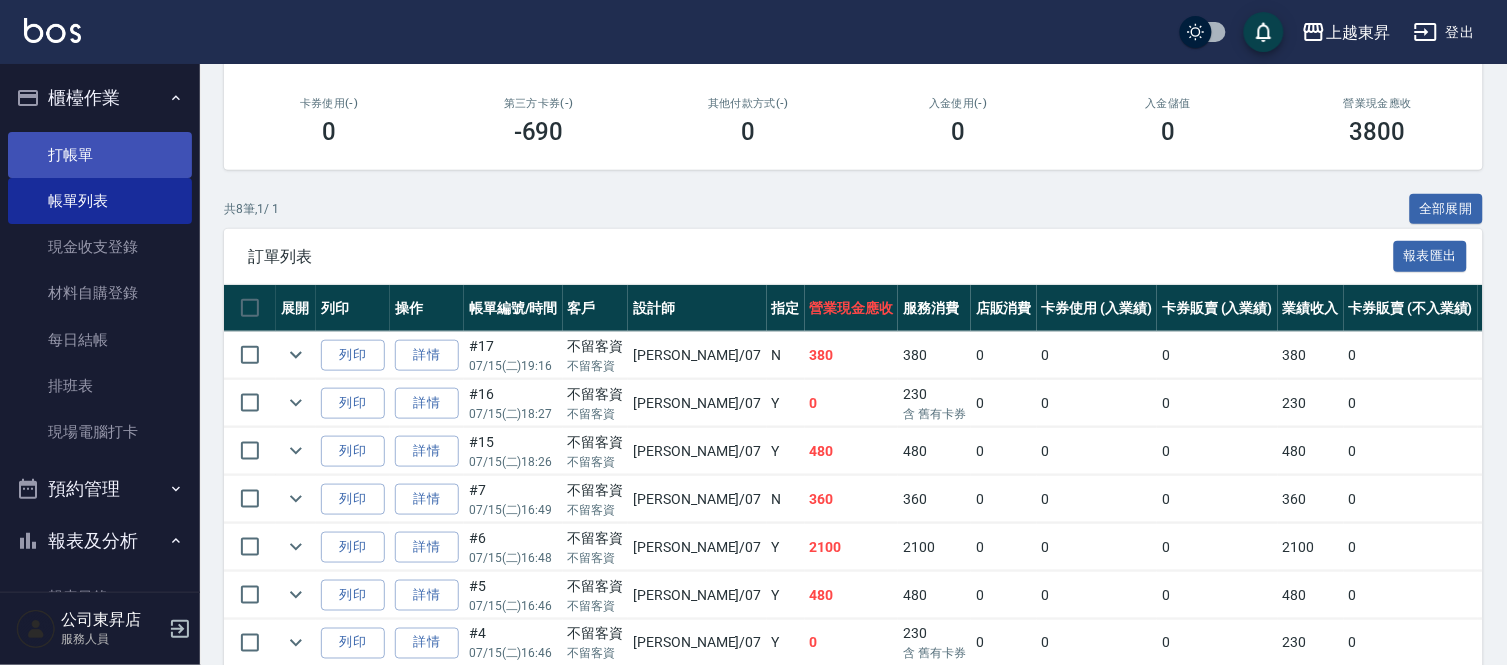click on "打帳單" at bounding box center (100, 155) 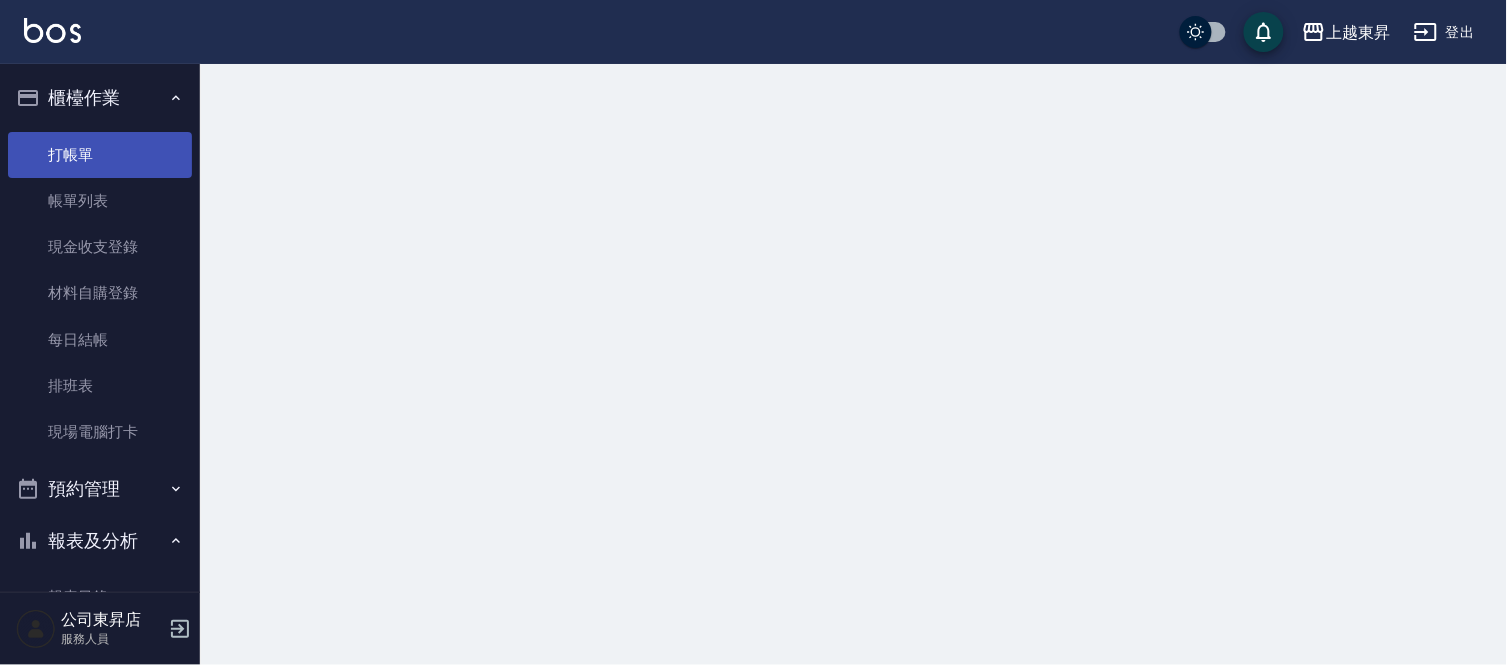 scroll, scrollTop: 0, scrollLeft: 0, axis: both 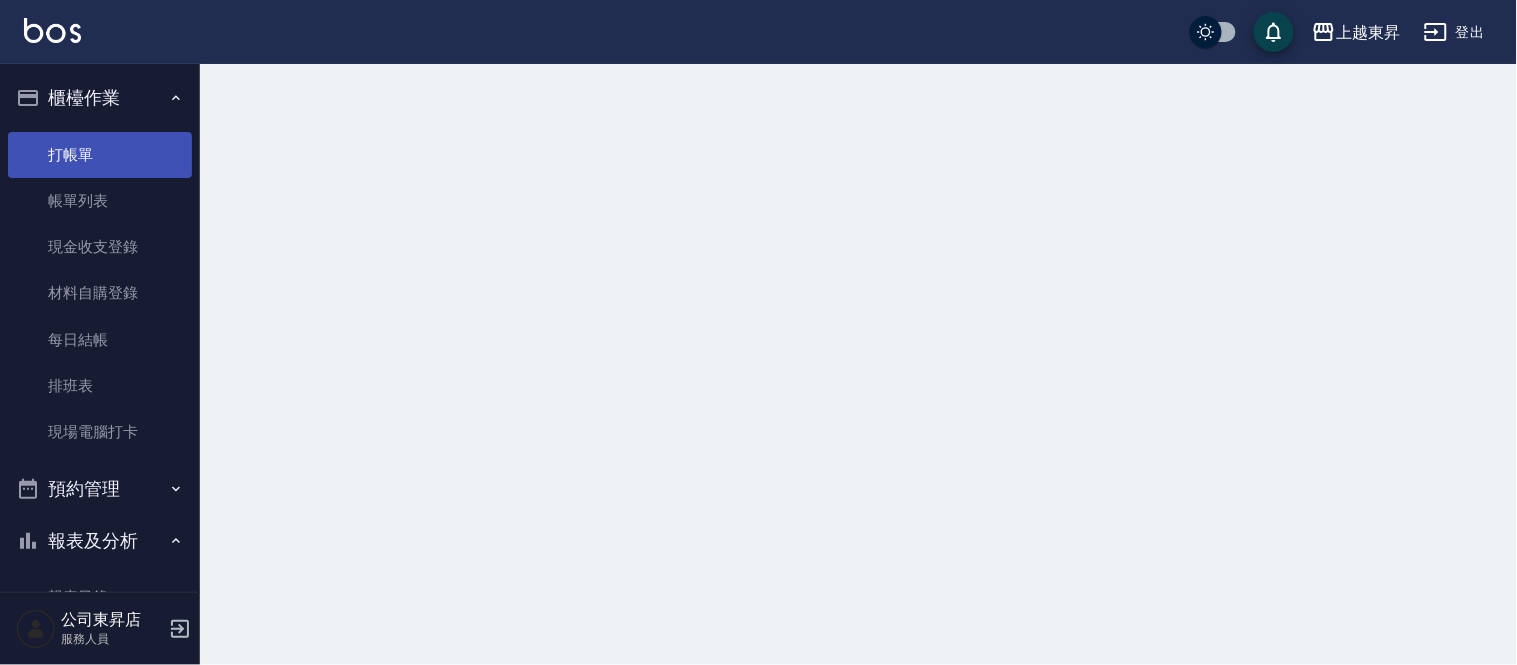 click on "打帳單" at bounding box center [100, 155] 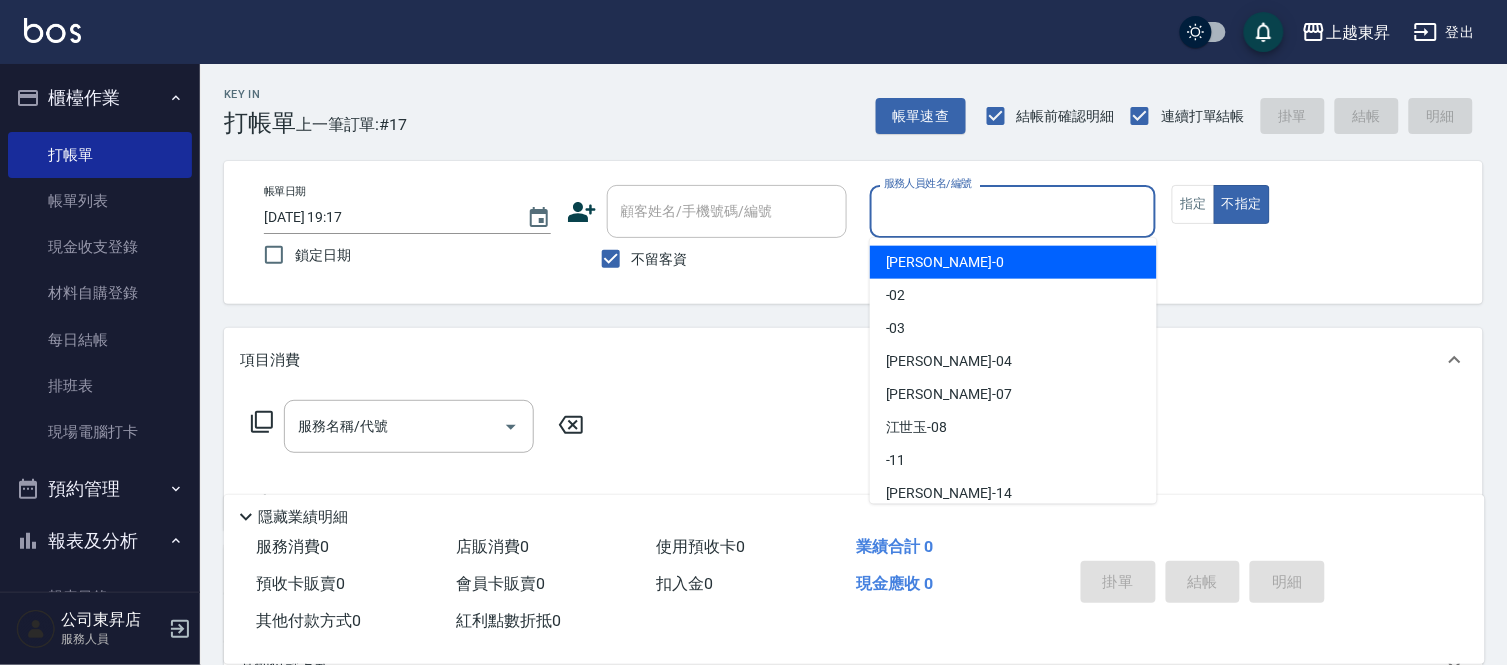 click on "服務人員姓名/編號" at bounding box center (1013, 211) 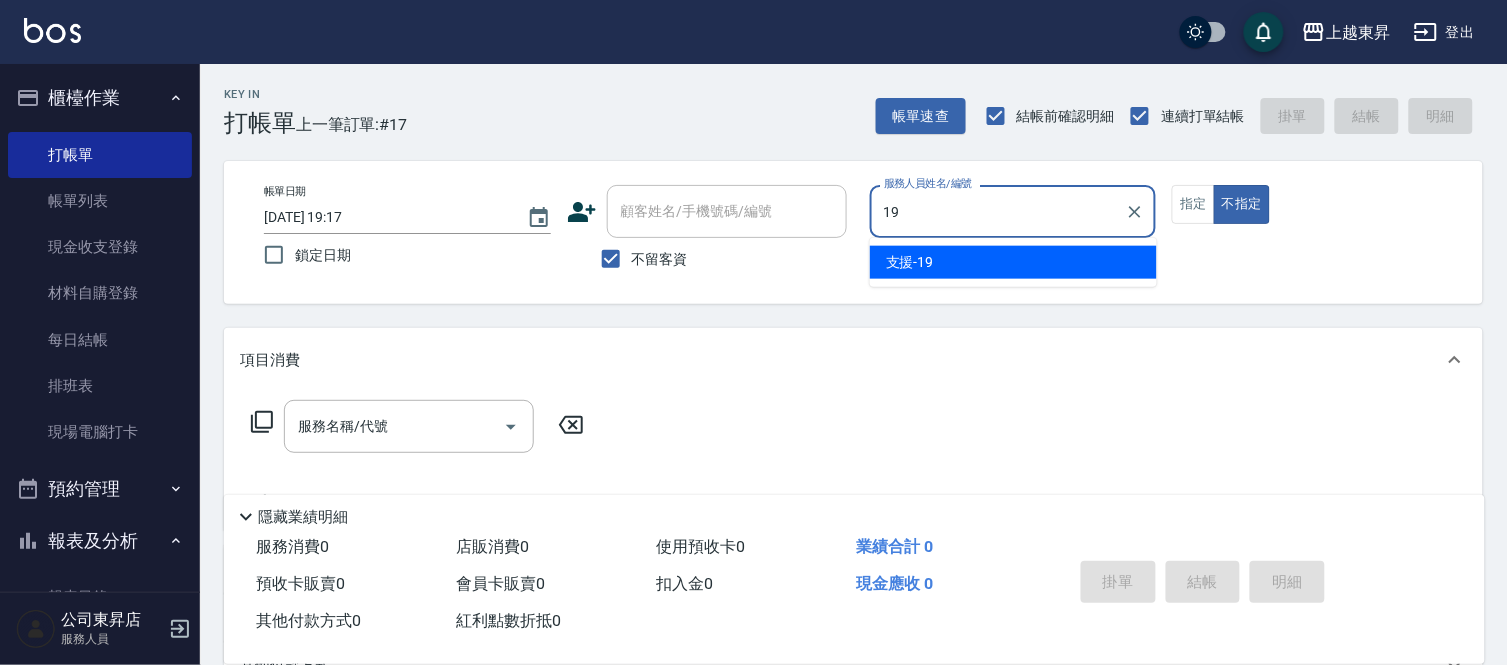 type on "支援-19" 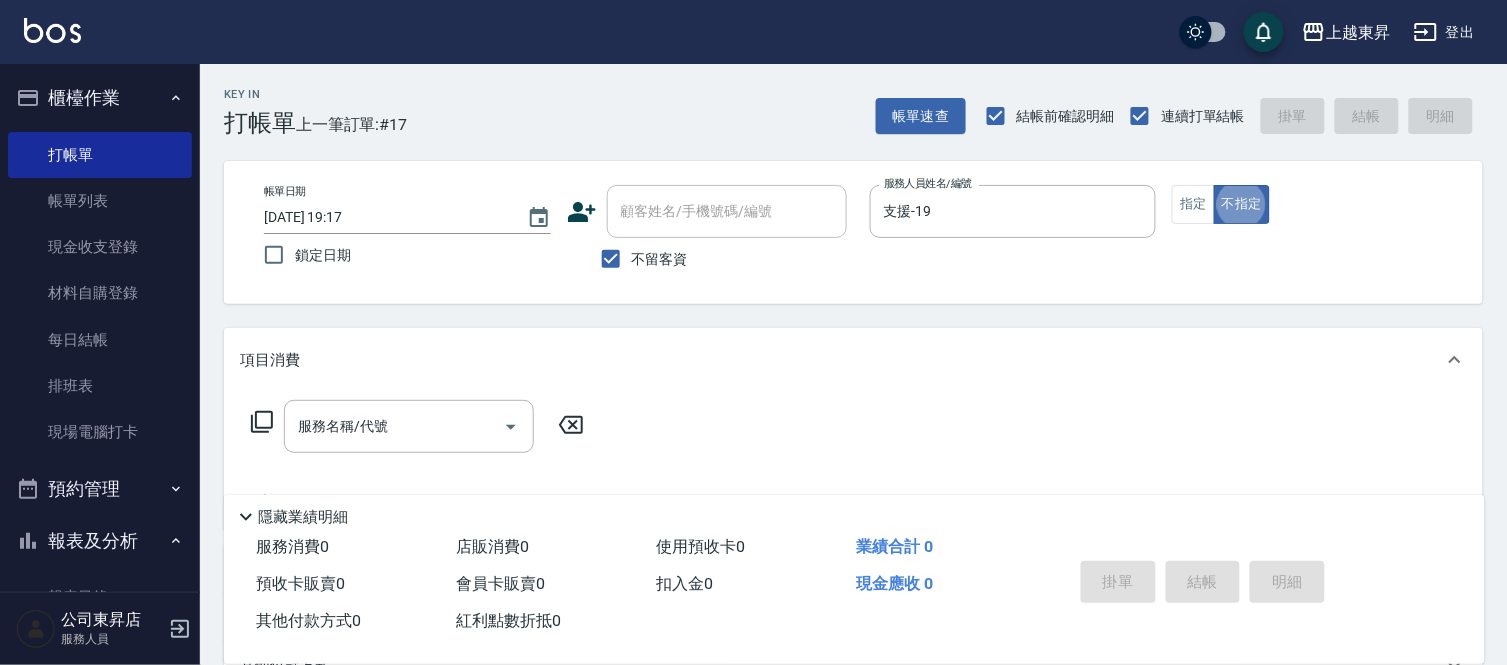 type on "false" 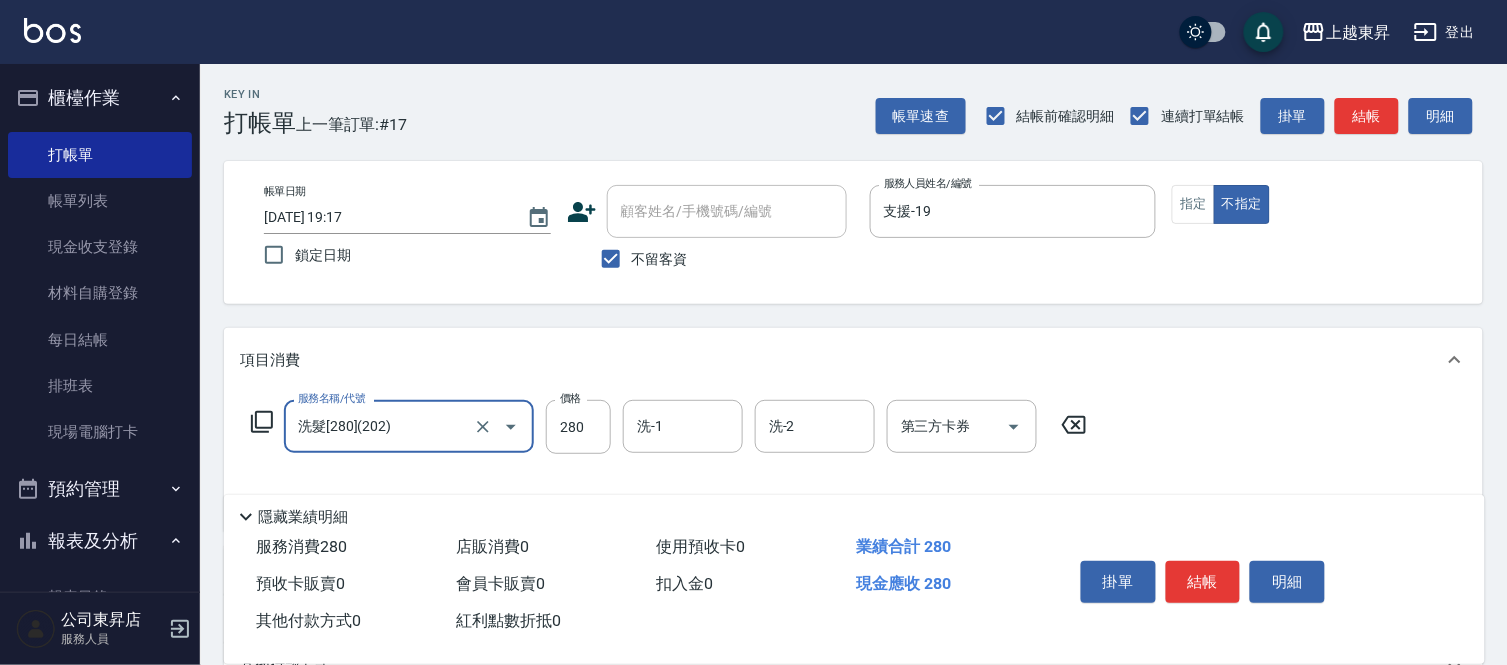 type on "洗髮[280](202)" 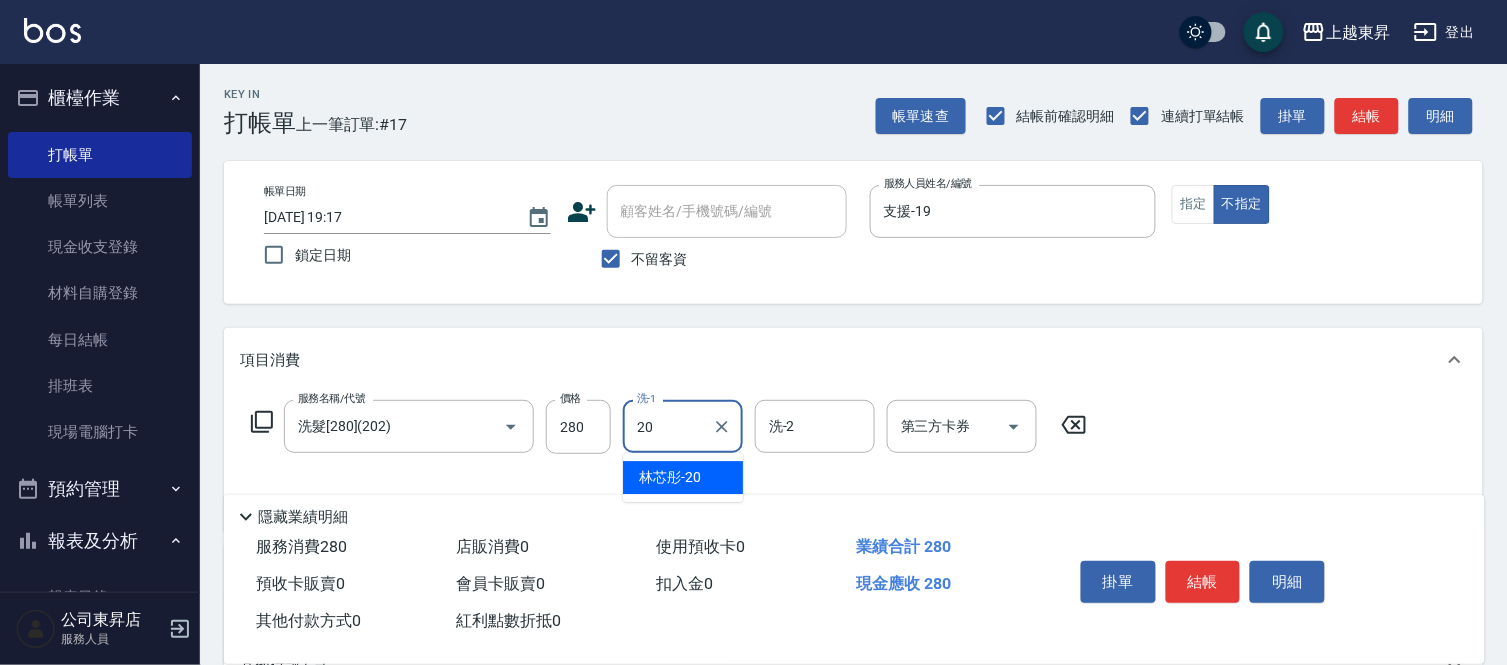 type on "林芯彤-20" 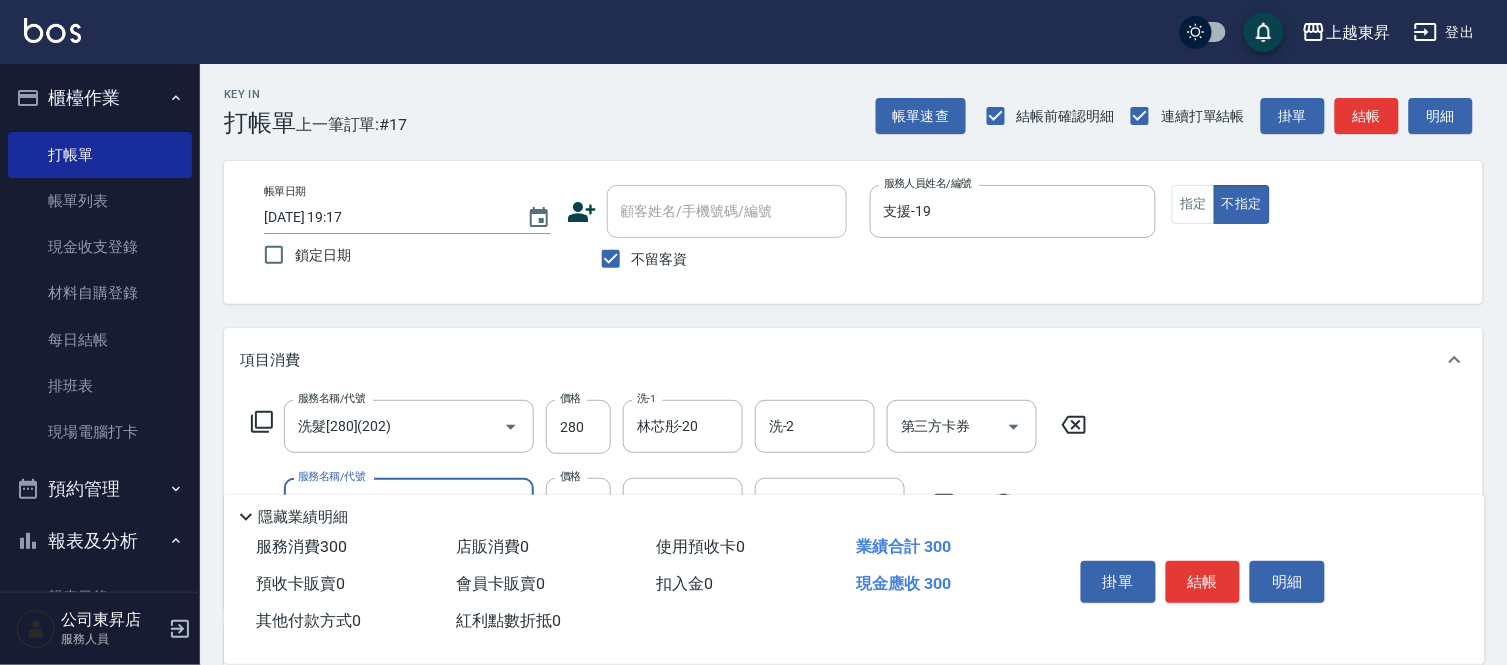 type on "潤絲(801)" 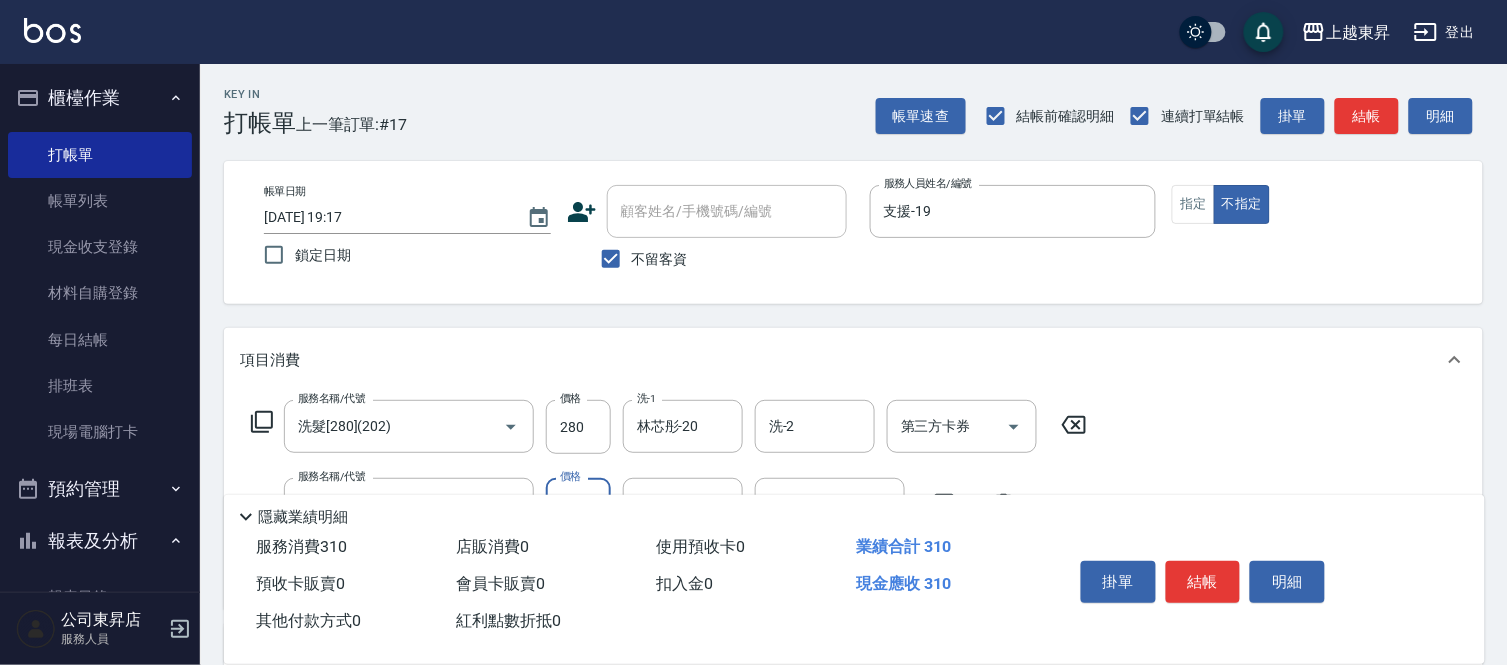 type on "30" 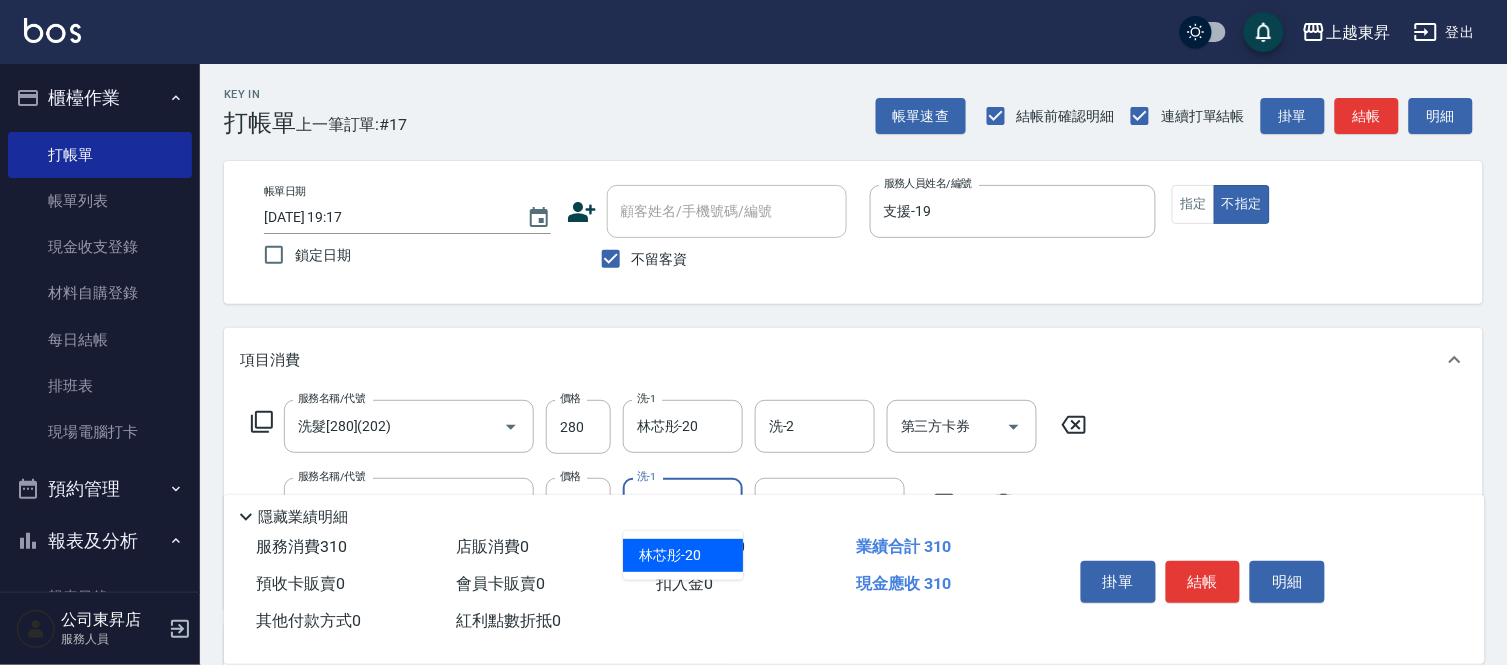 type on "林芯彤-20" 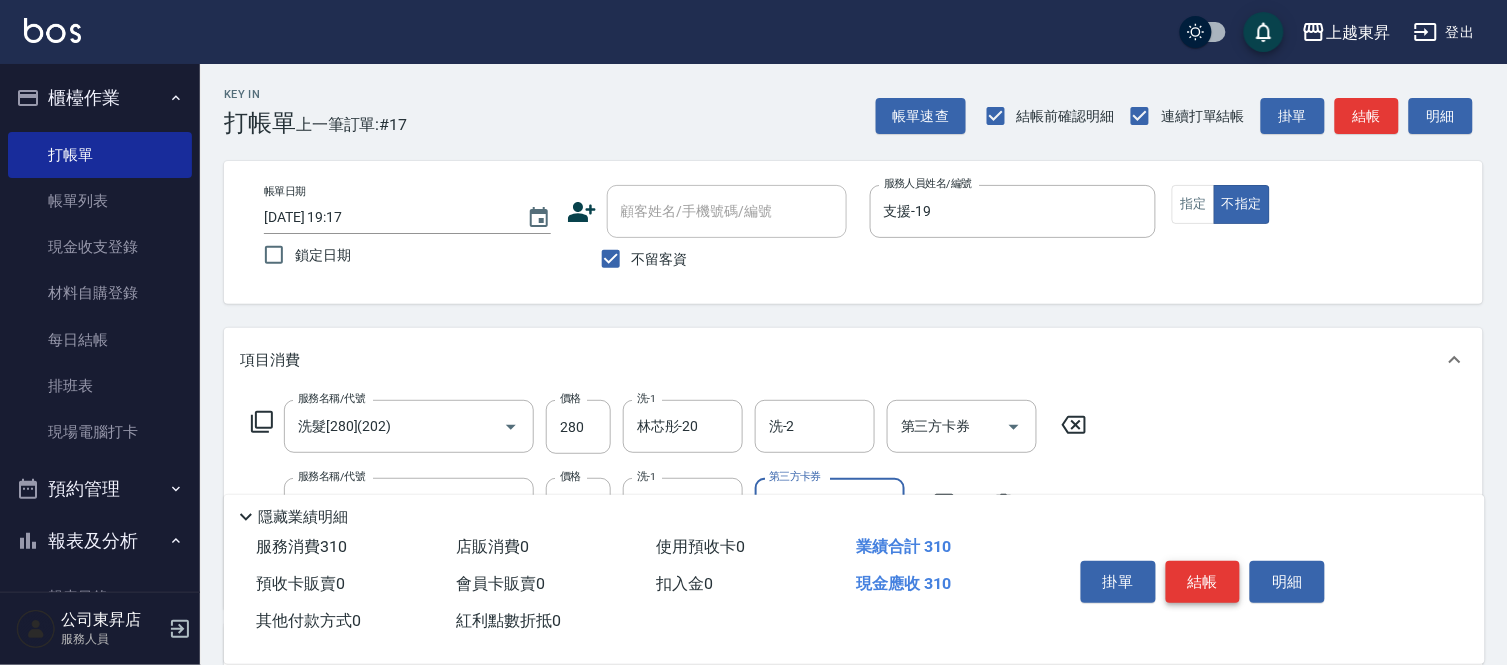click on "結帳" at bounding box center [1203, 582] 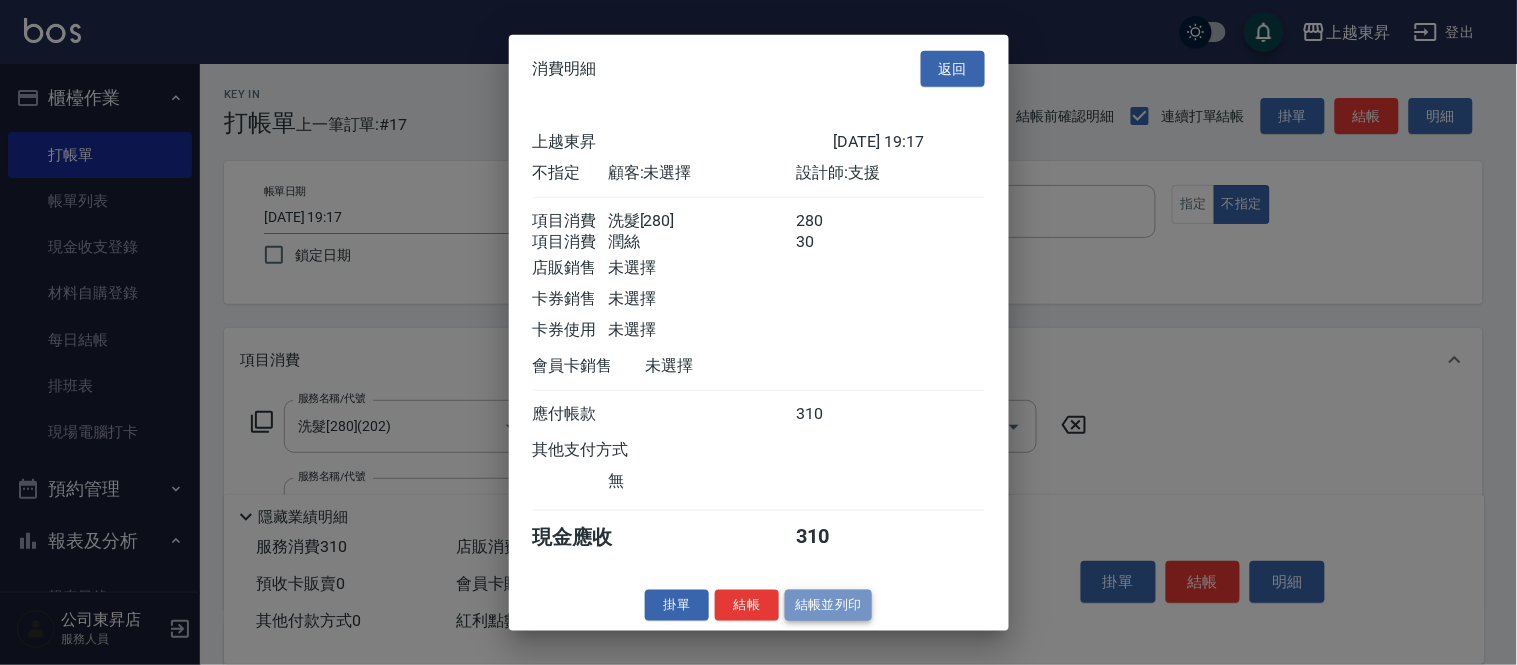 click on "結帳並列印" at bounding box center (828, 605) 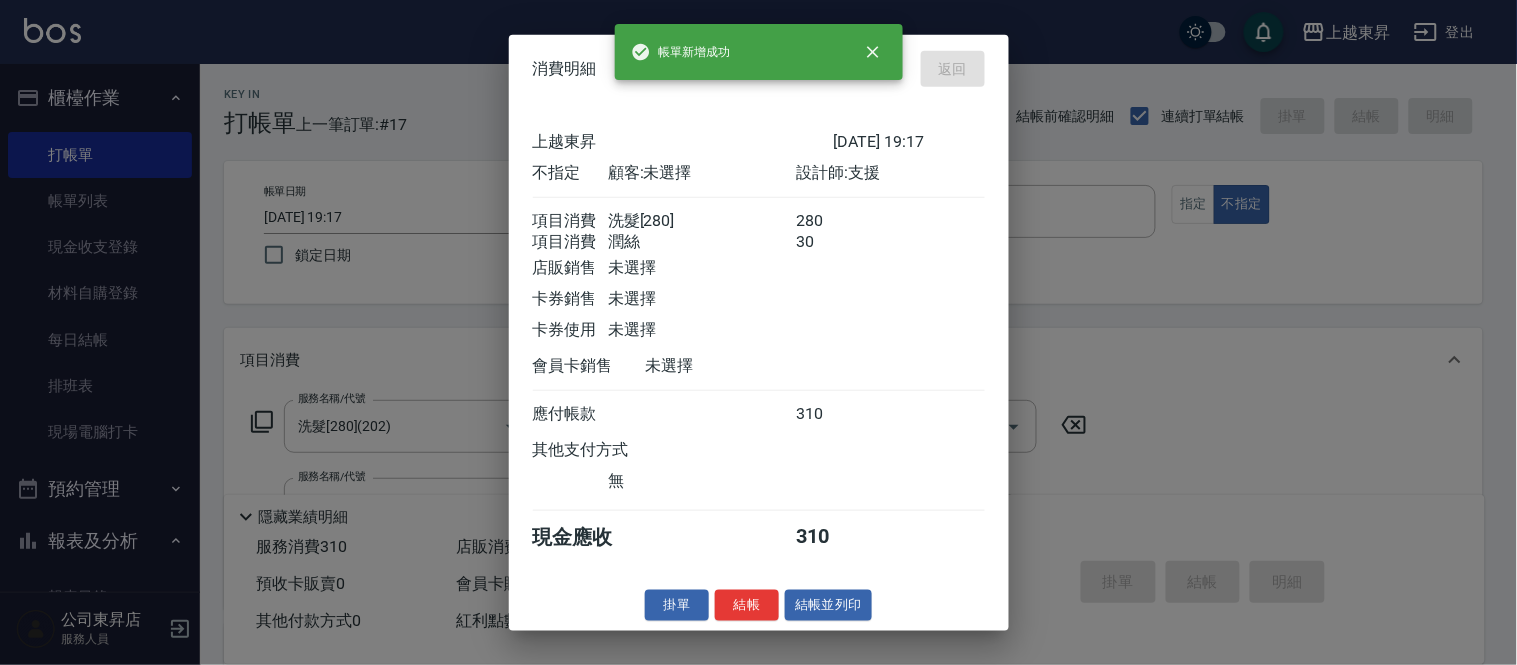 type on "[DATE] 19:25" 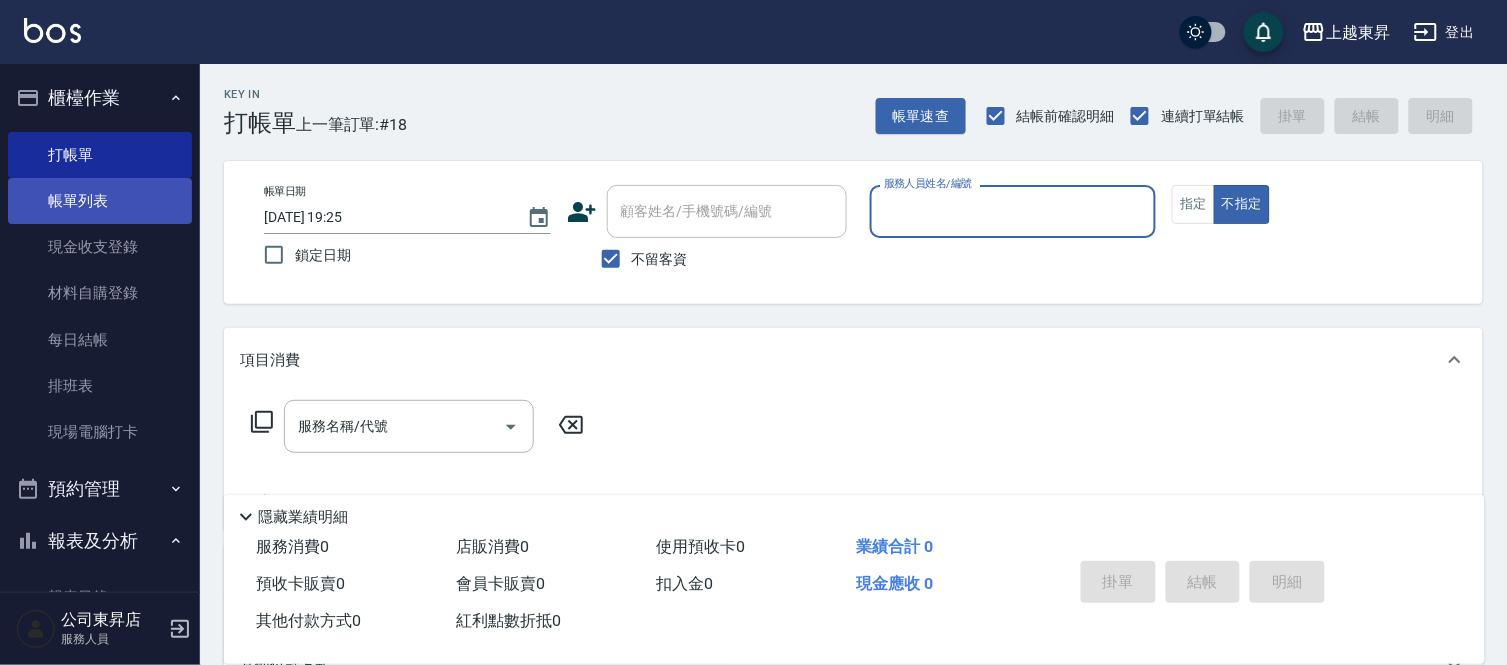 click on "帳單列表" at bounding box center (100, 201) 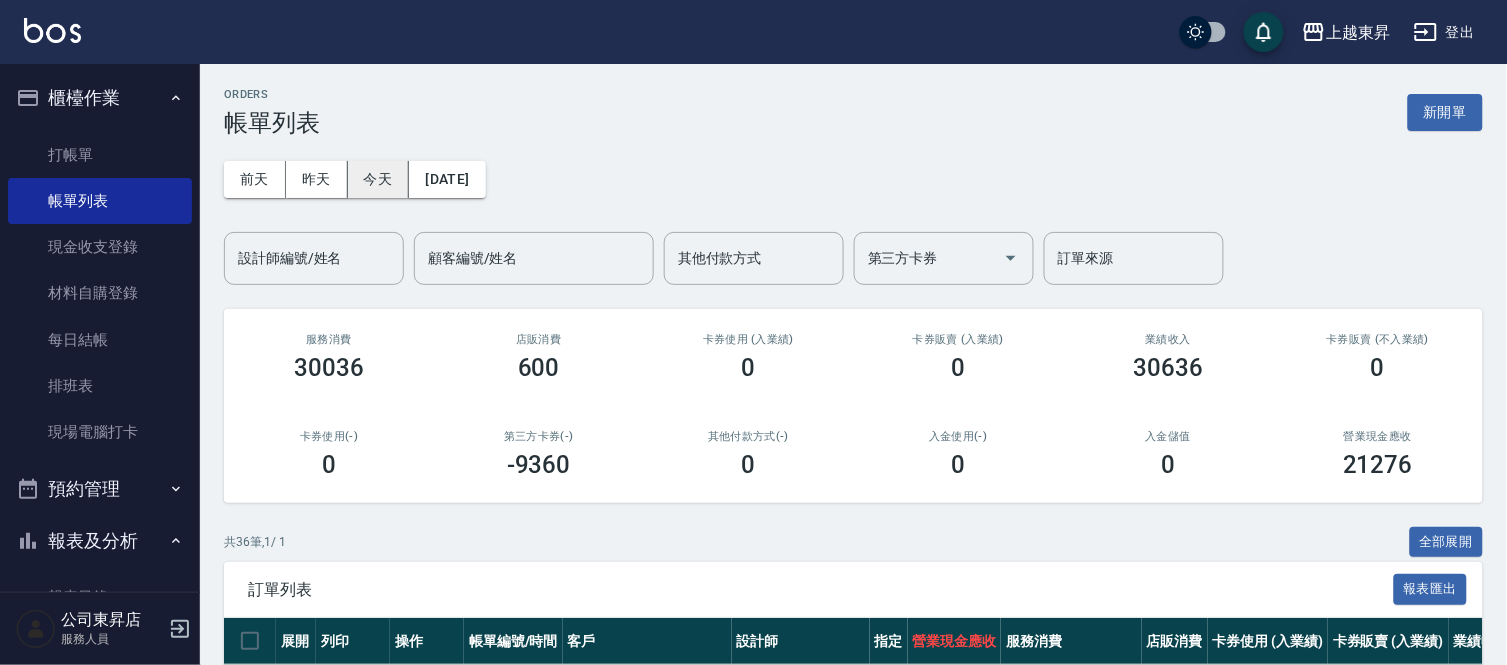 click on "今天" at bounding box center (379, 179) 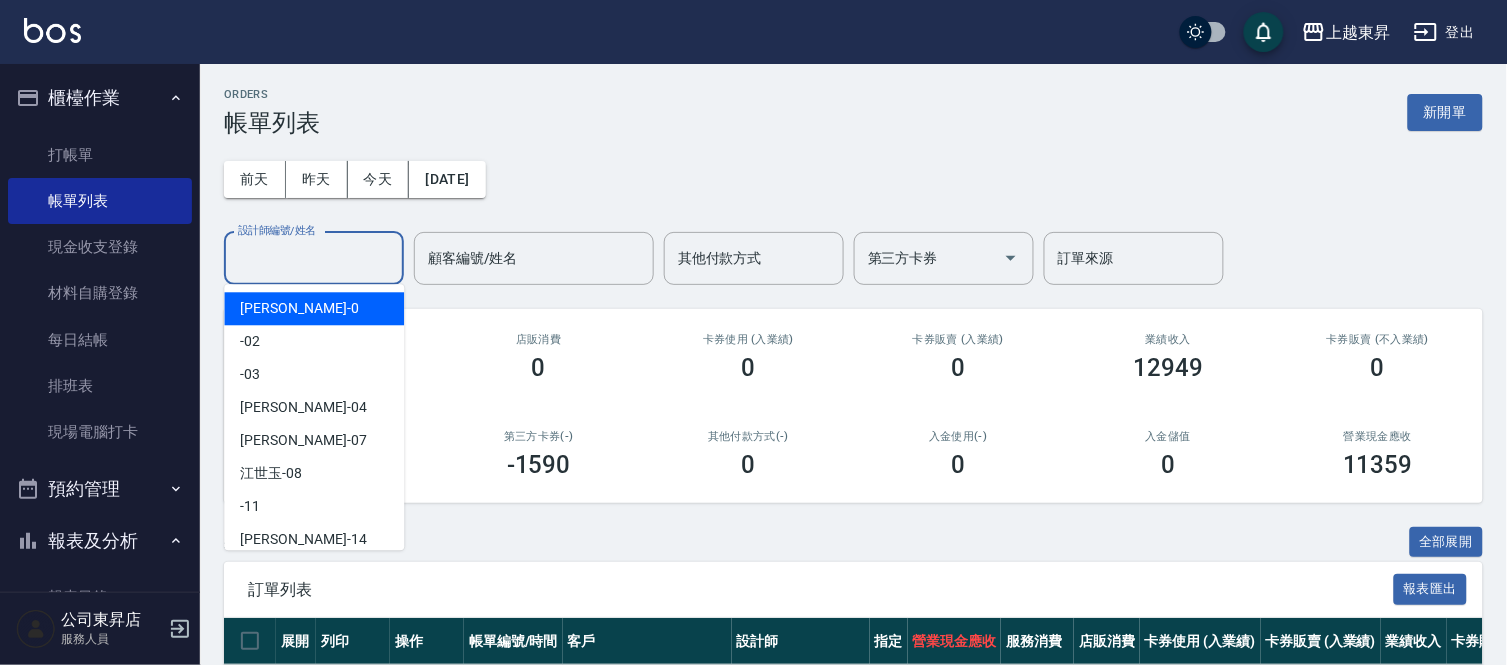 drag, startPoint x: 340, startPoint y: 264, endPoint x: 383, endPoint y: 368, distance: 112.53888 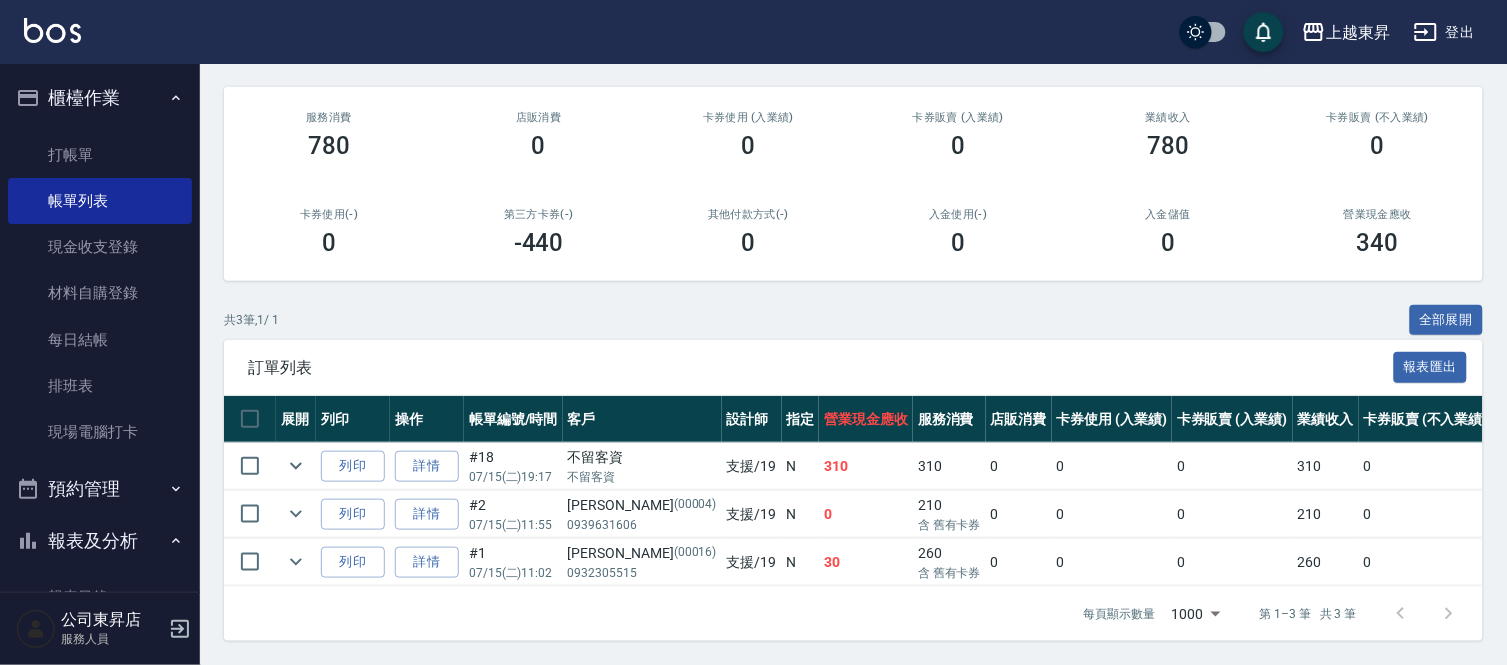 scroll, scrollTop: 238, scrollLeft: 0, axis: vertical 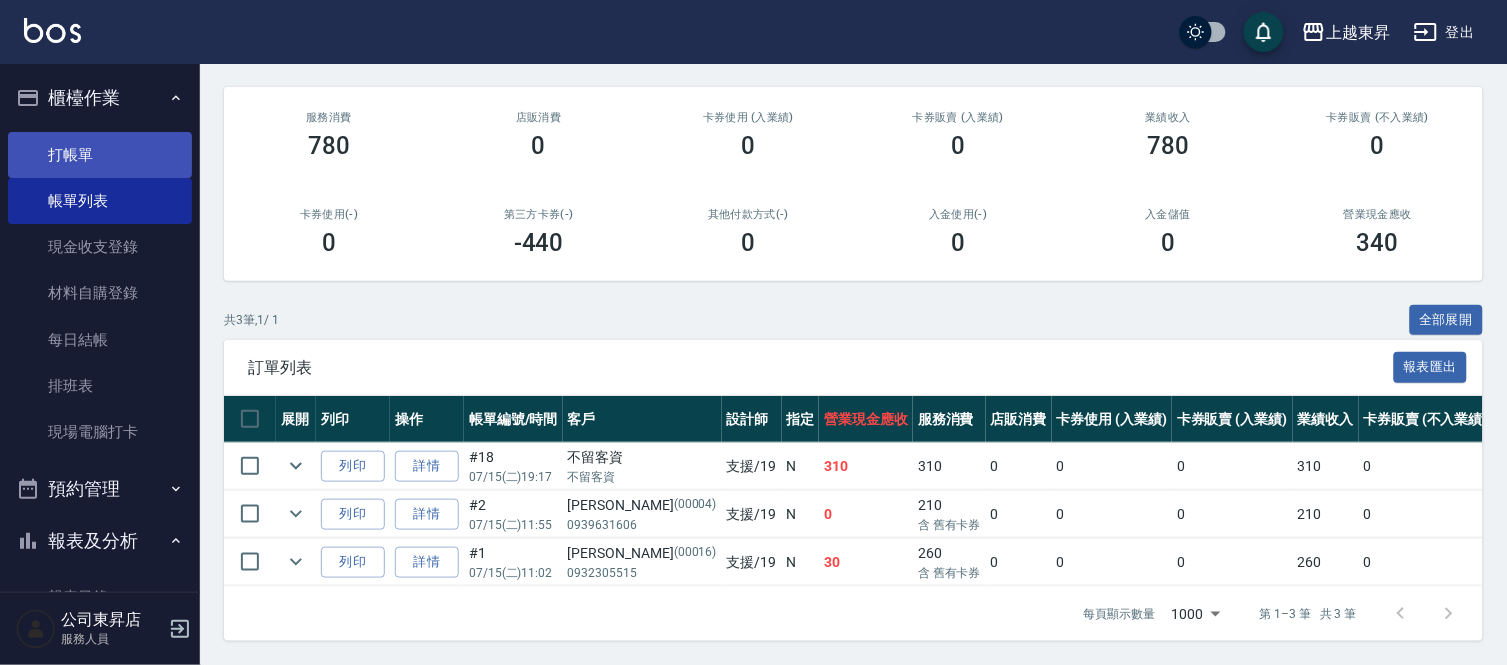 type on "支援-19" 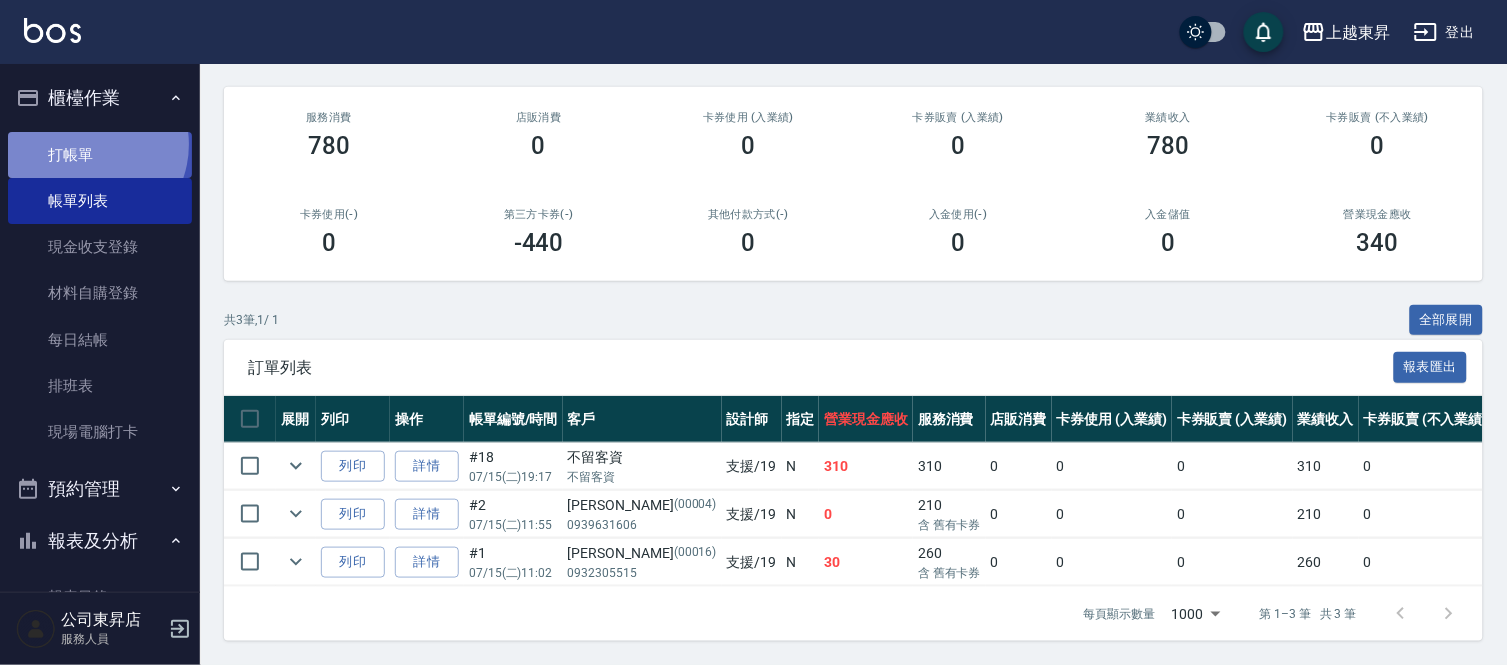 click on "打帳單" at bounding box center [100, 155] 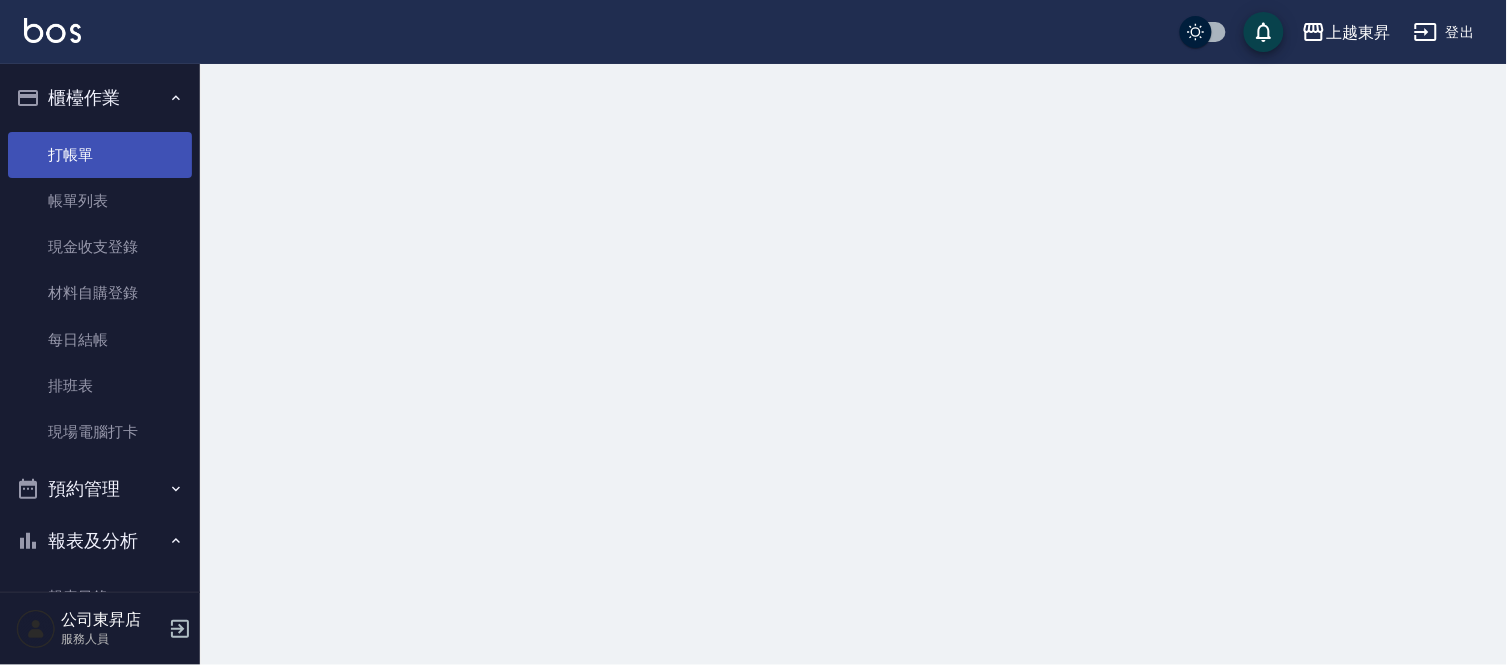 scroll, scrollTop: 0, scrollLeft: 0, axis: both 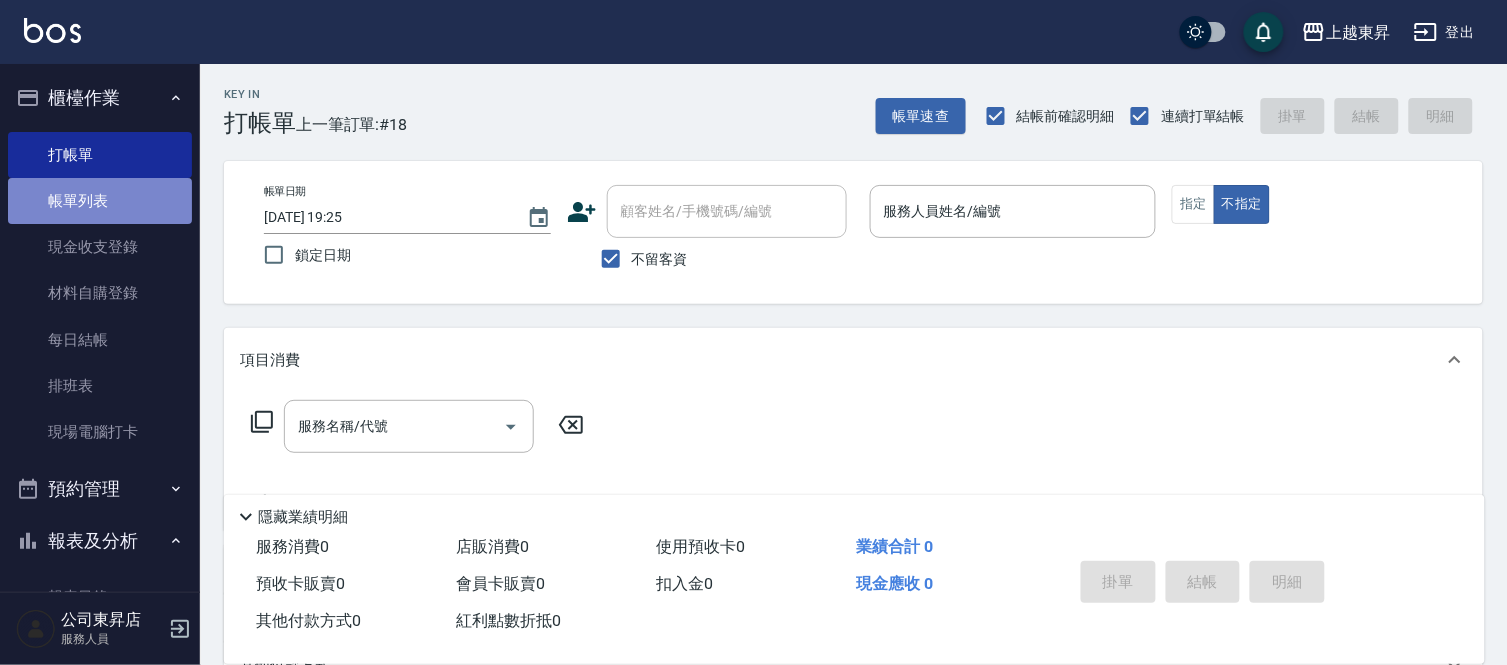 click on "帳單列表" at bounding box center [100, 201] 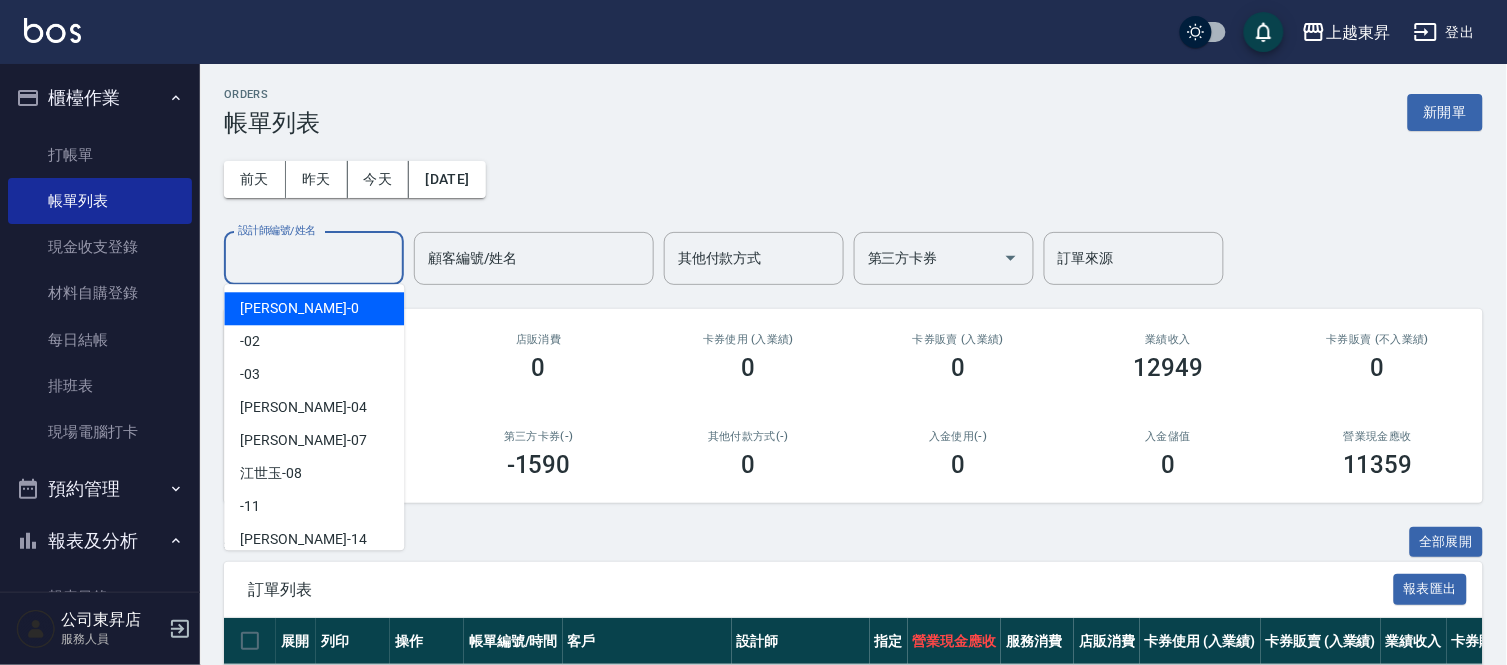 click on "設計師編號/姓名" at bounding box center [314, 258] 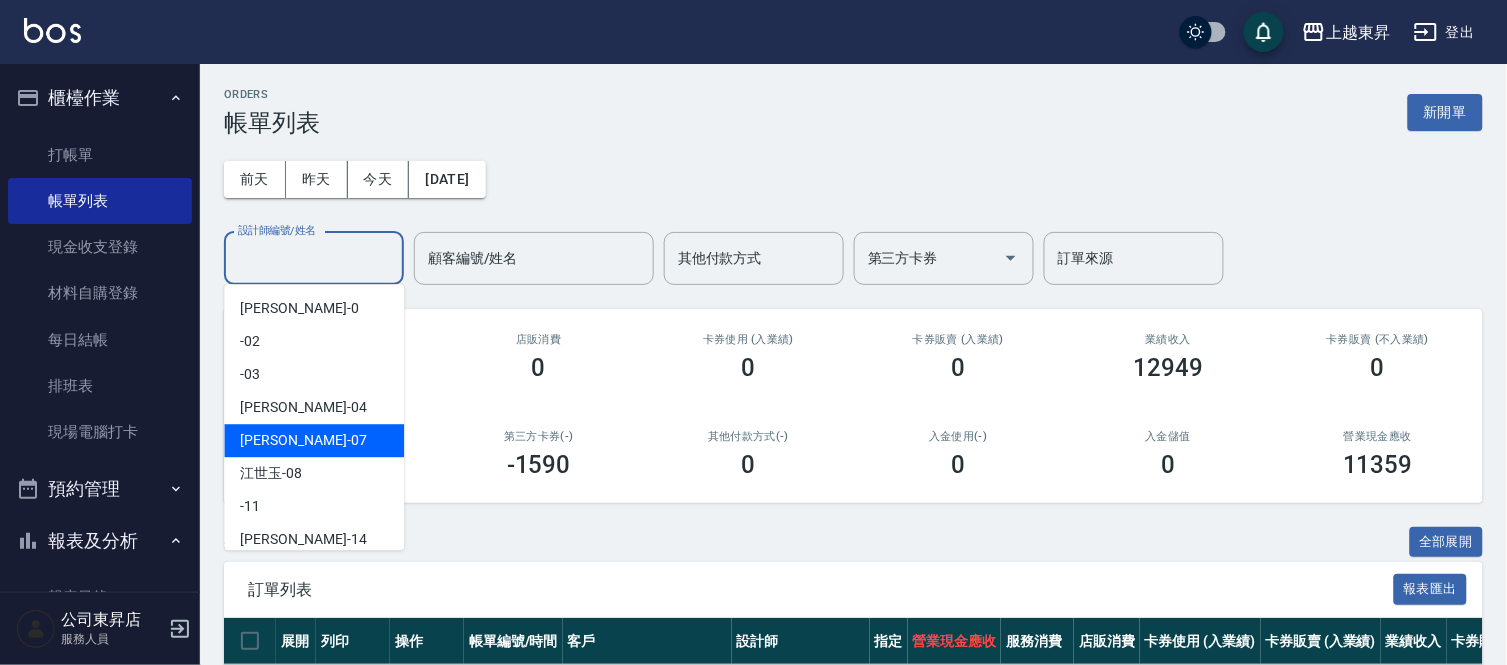 click on "[PERSON_NAME] -07" at bounding box center [303, 440] 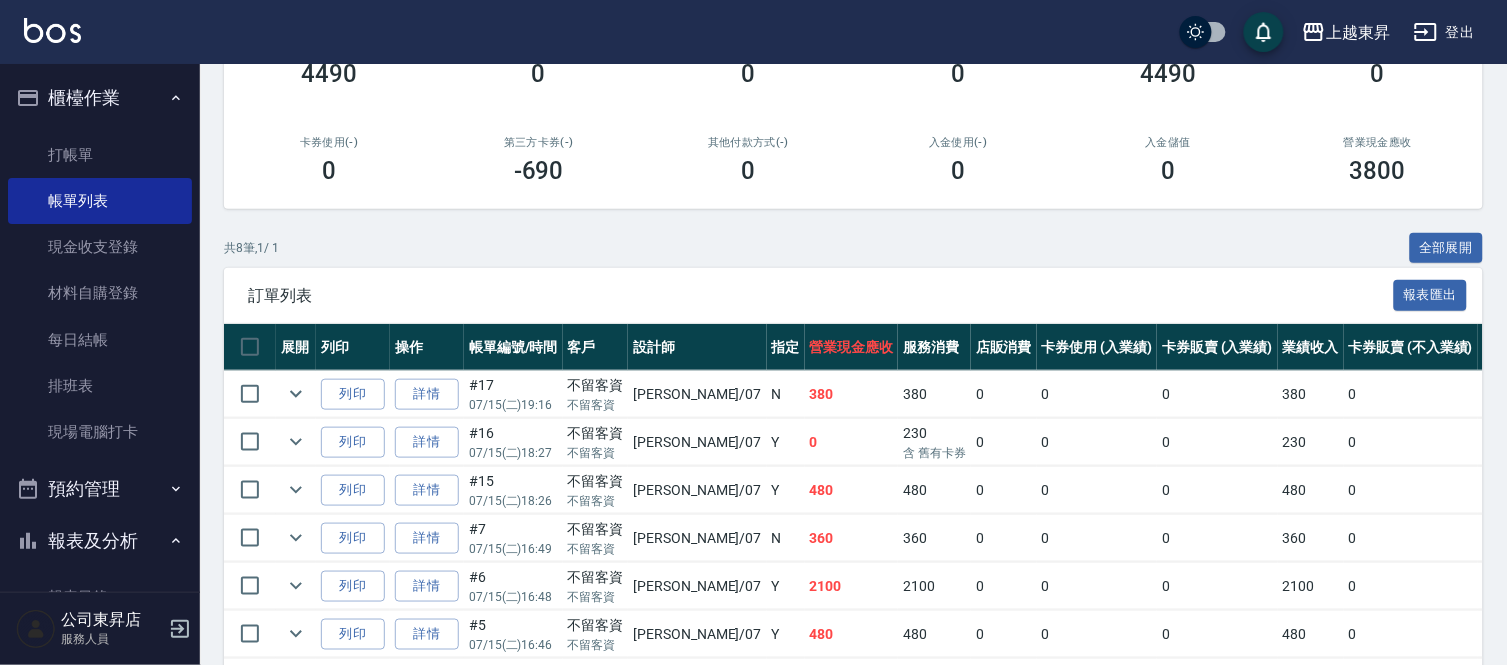 scroll, scrollTop: 333, scrollLeft: 0, axis: vertical 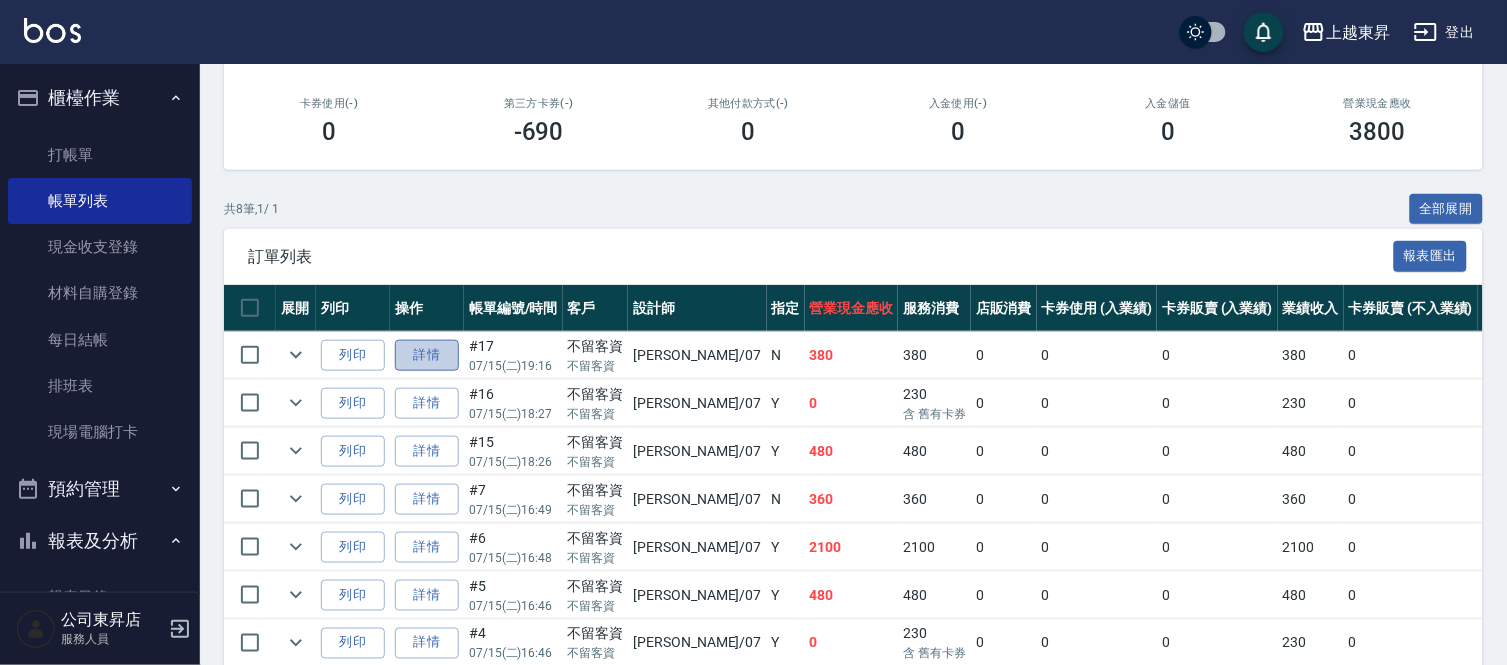 click on "詳情" at bounding box center (427, 355) 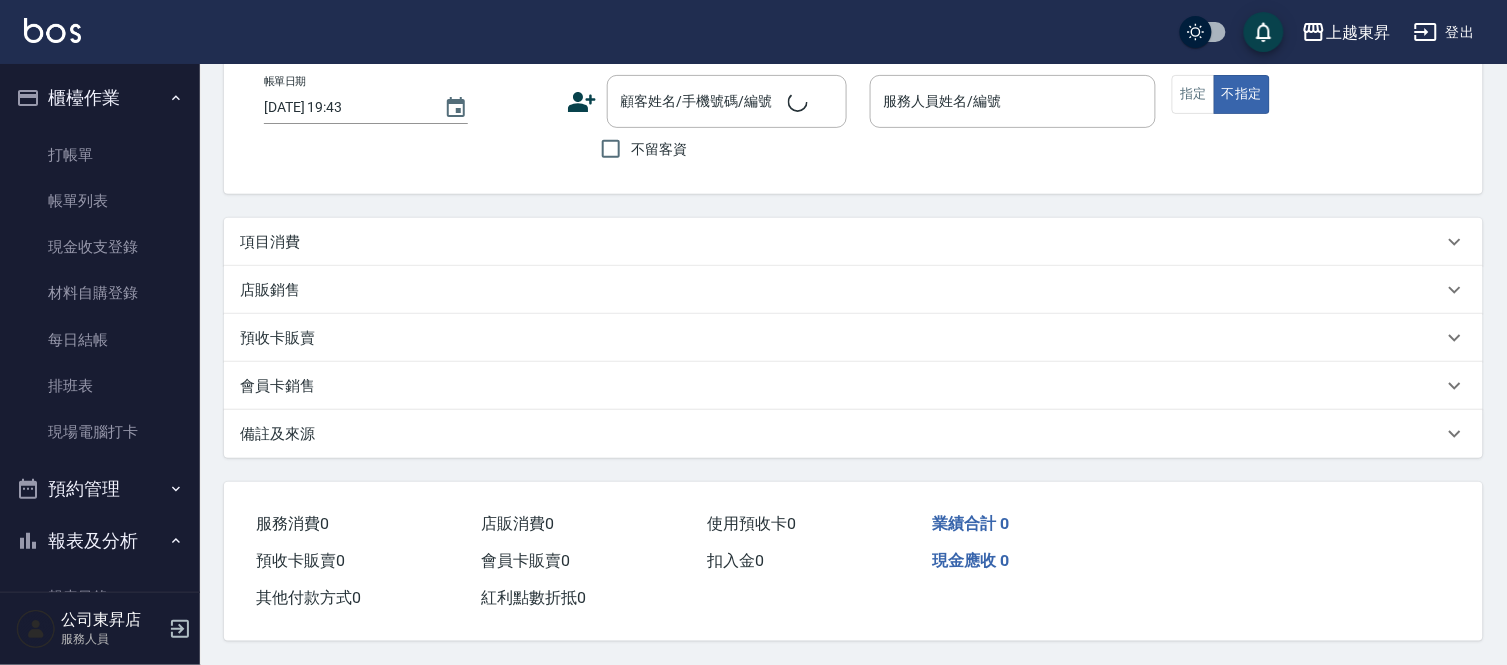 scroll, scrollTop: 0, scrollLeft: 0, axis: both 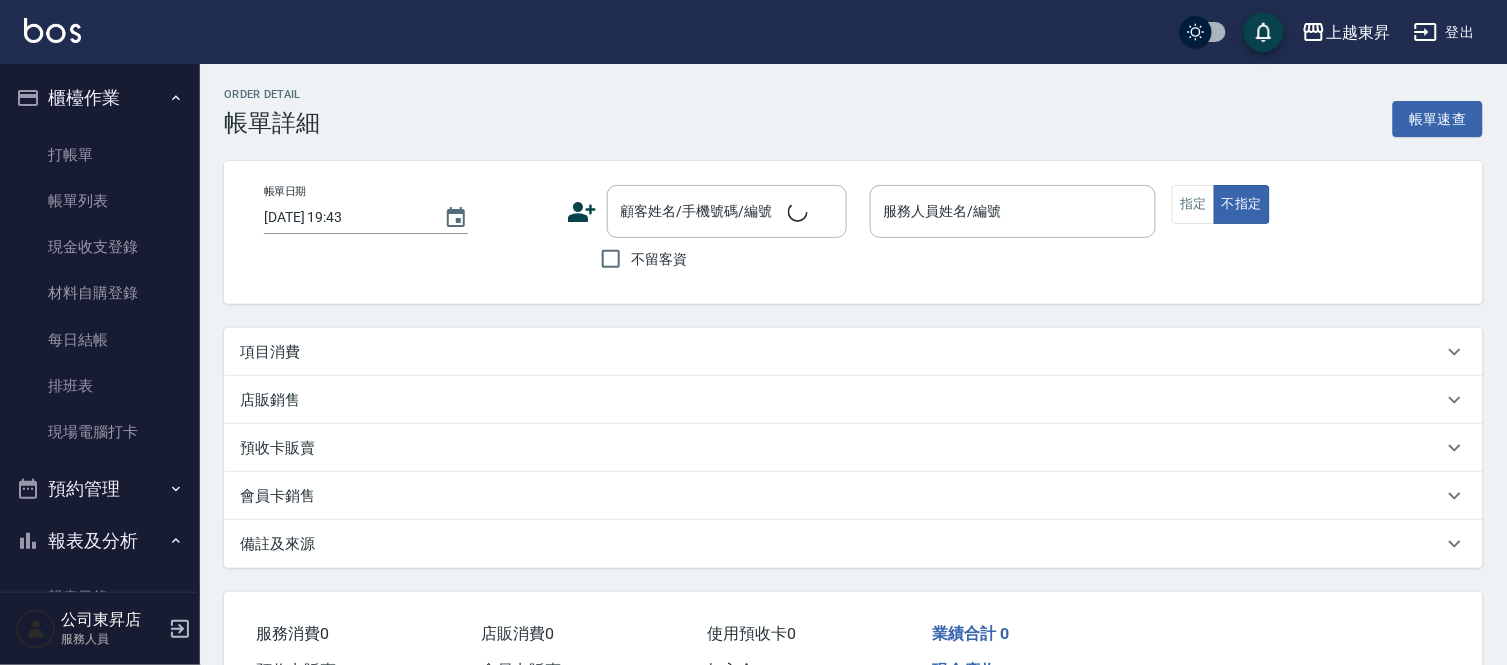 type on "[DATE] 19:16" 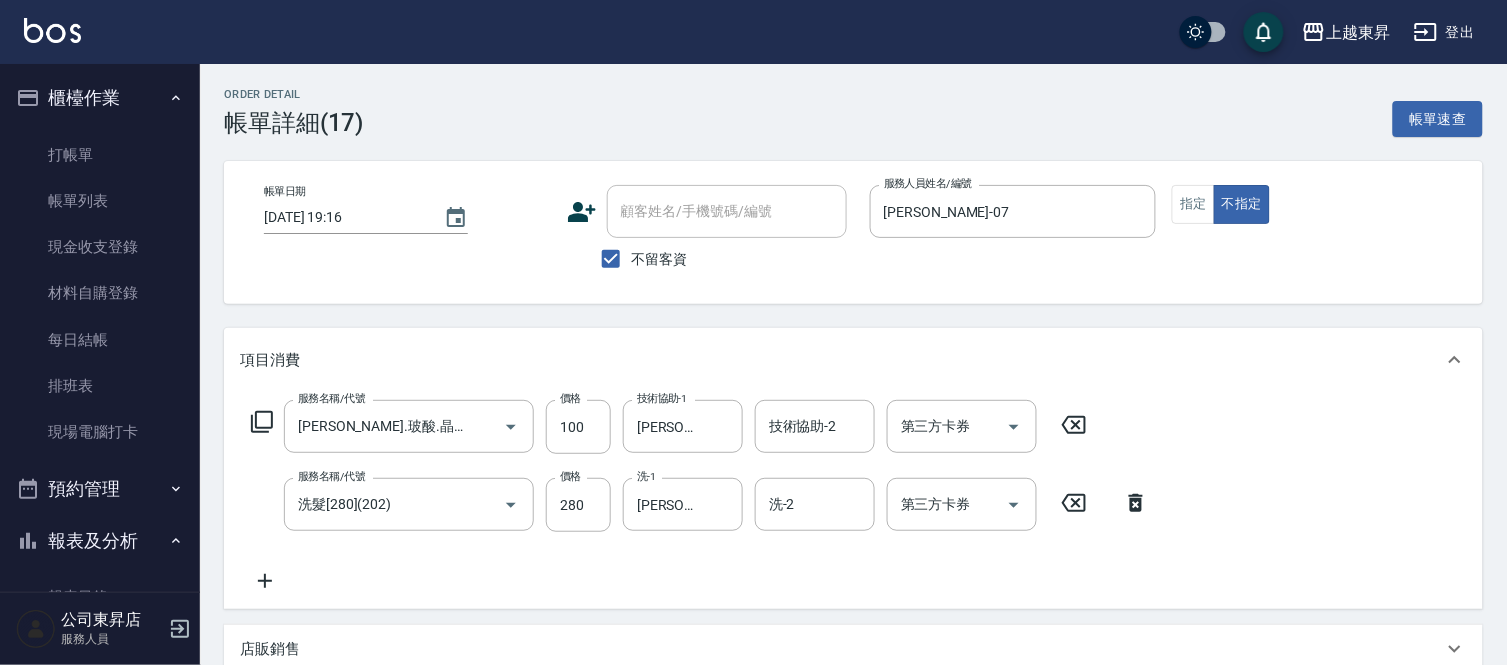type on "[PERSON_NAME].玻酸.晶膜.水療(619)" 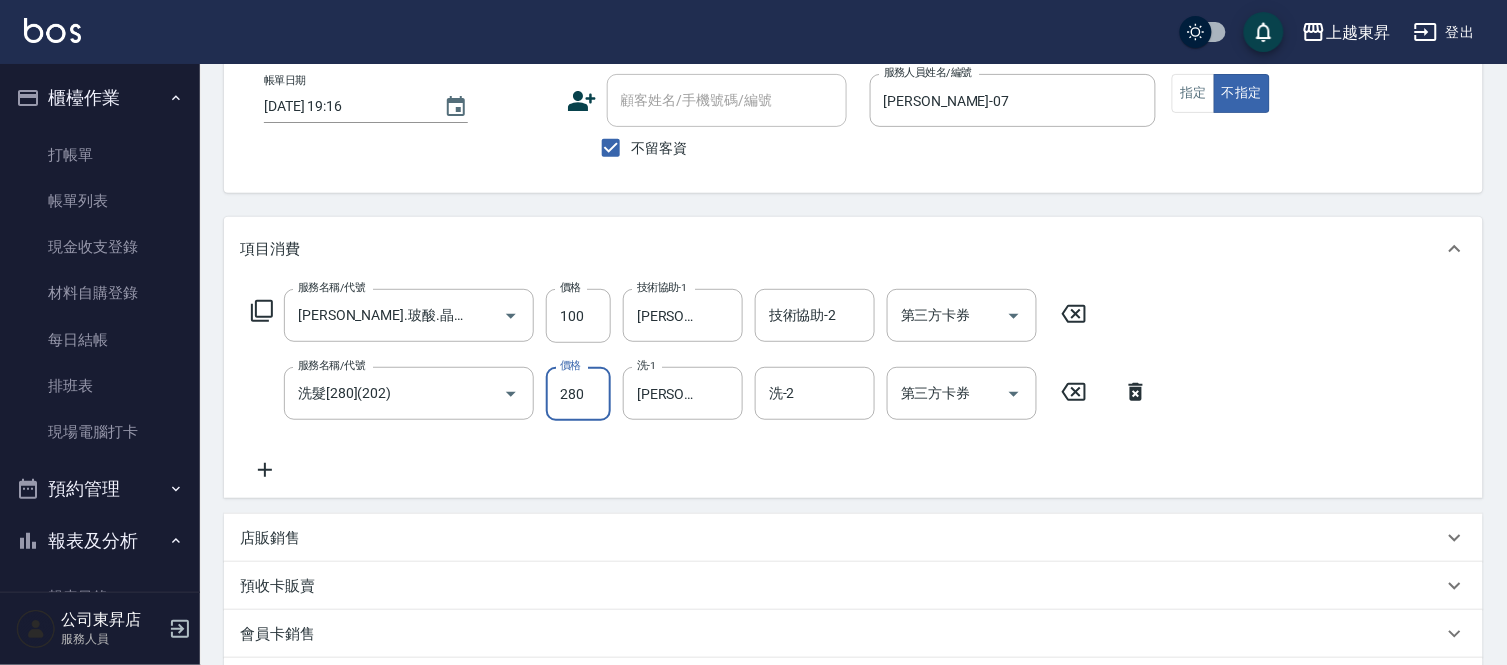 click on "280" at bounding box center [578, 394] 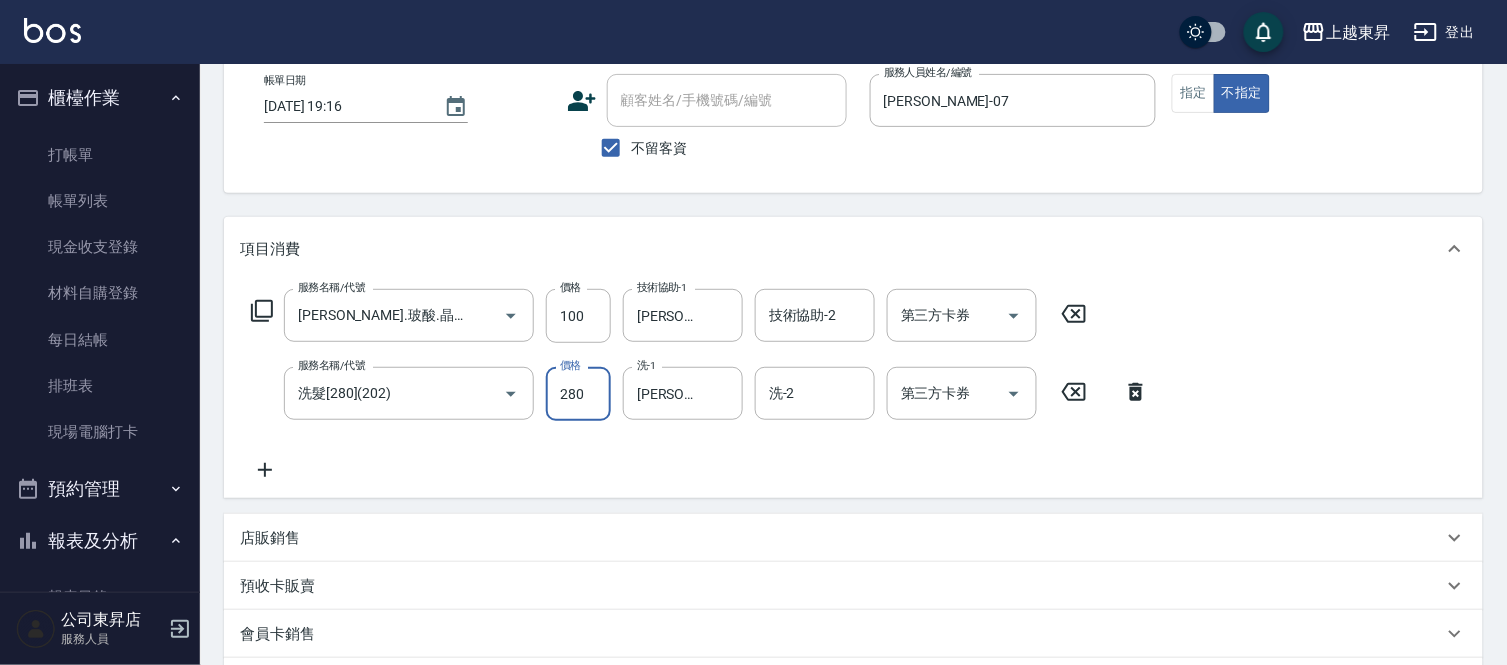 click on "280" at bounding box center [578, 394] 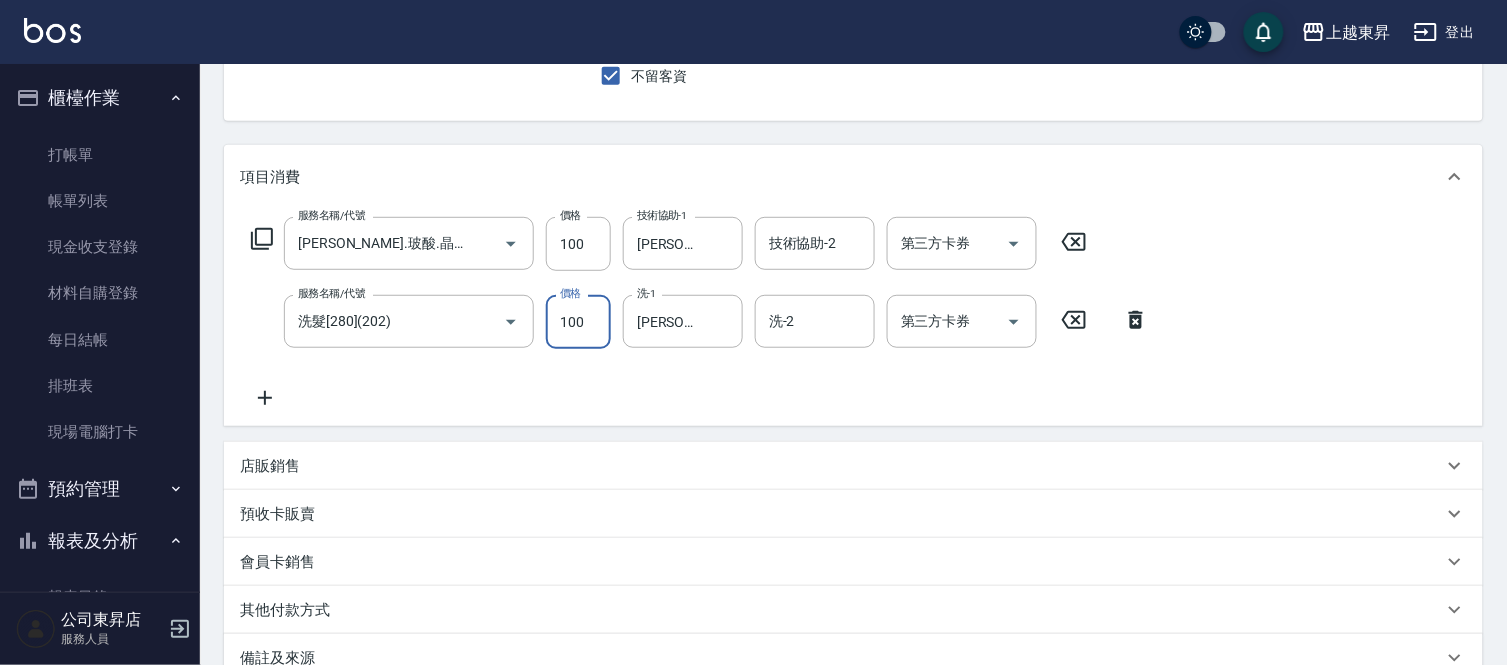 scroll, scrollTop: 222, scrollLeft: 0, axis: vertical 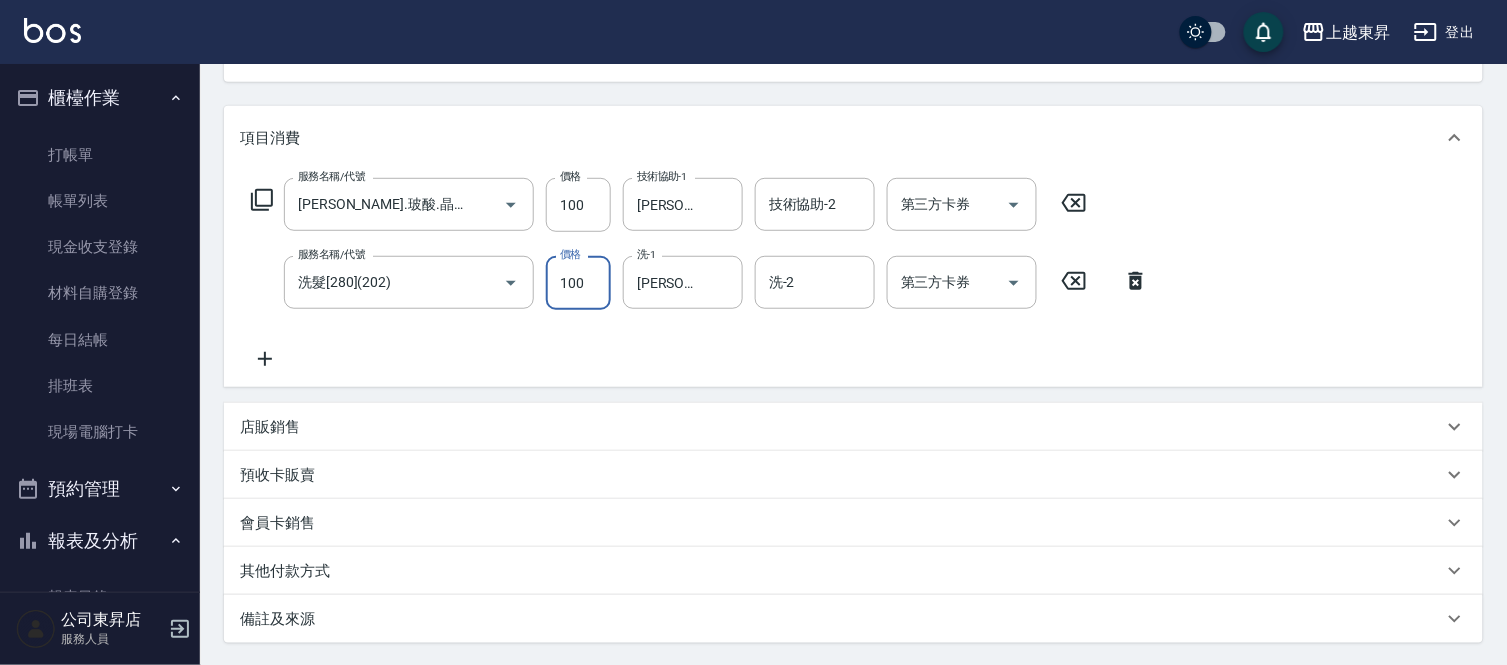 type on "100" 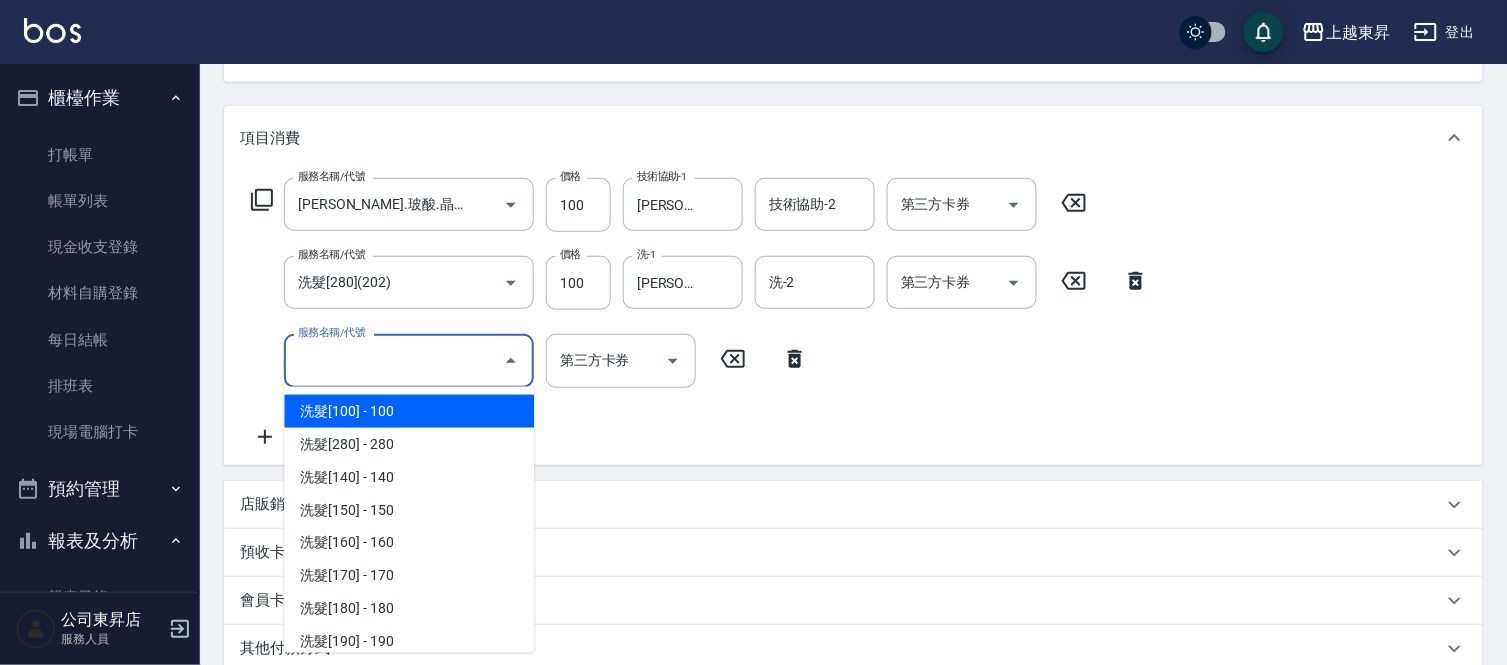 click on "服務名稱/代號" at bounding box center (394, 360) 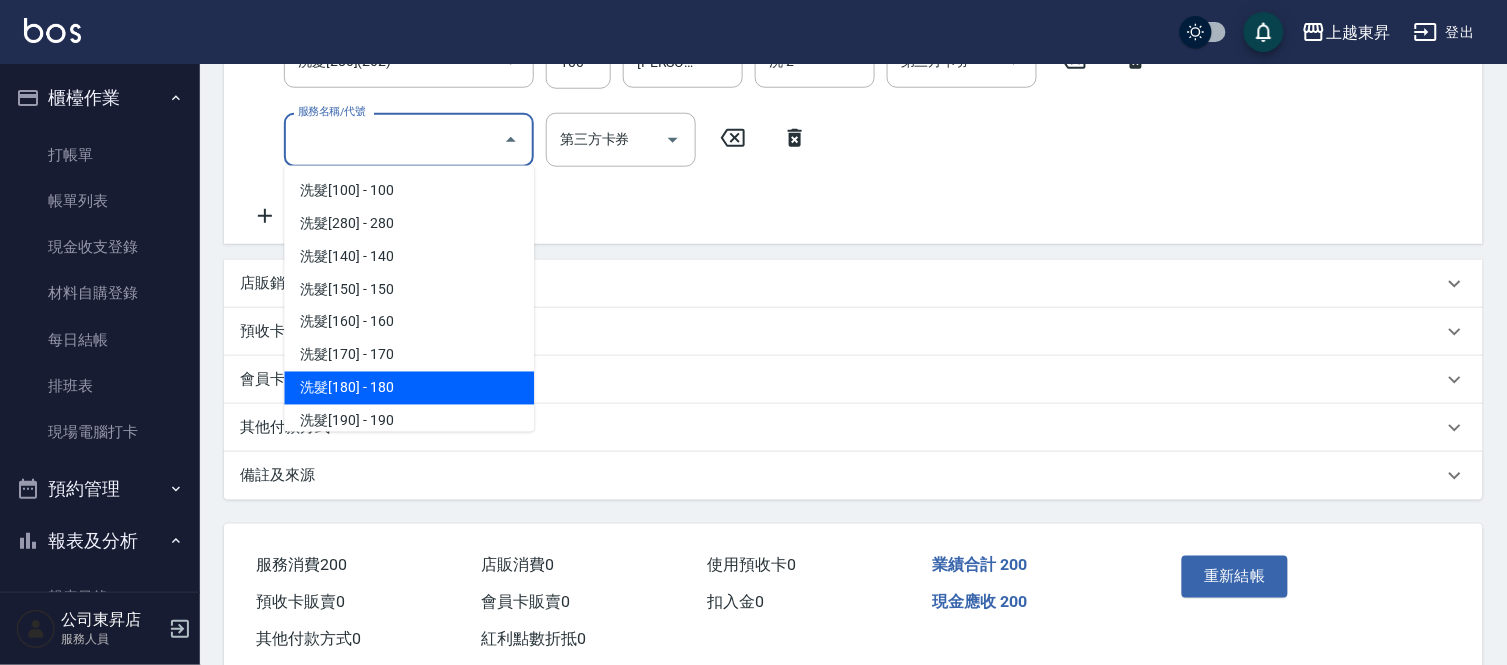 scroll, scrollTop: 444, scrollLeft: 0, axis: vertical 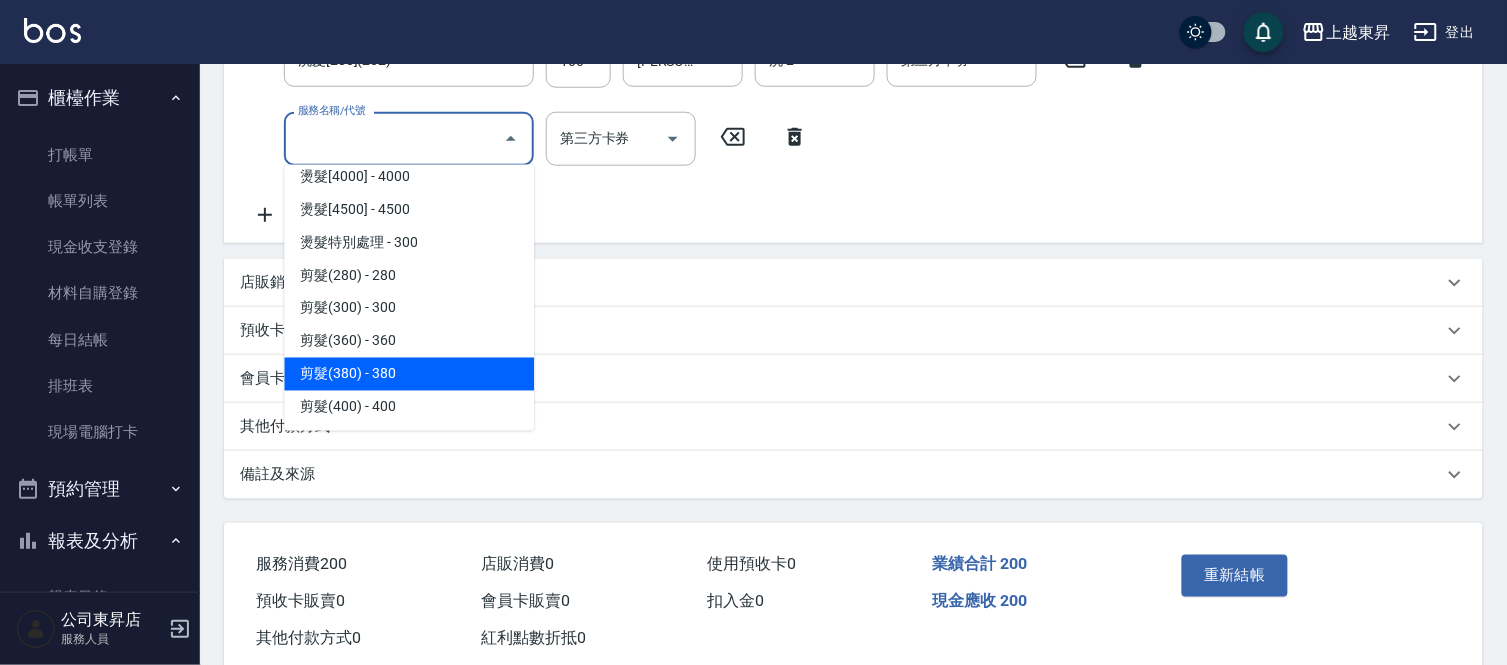 click on "剪髮(380) - 380" at bounding box center (409, 374) 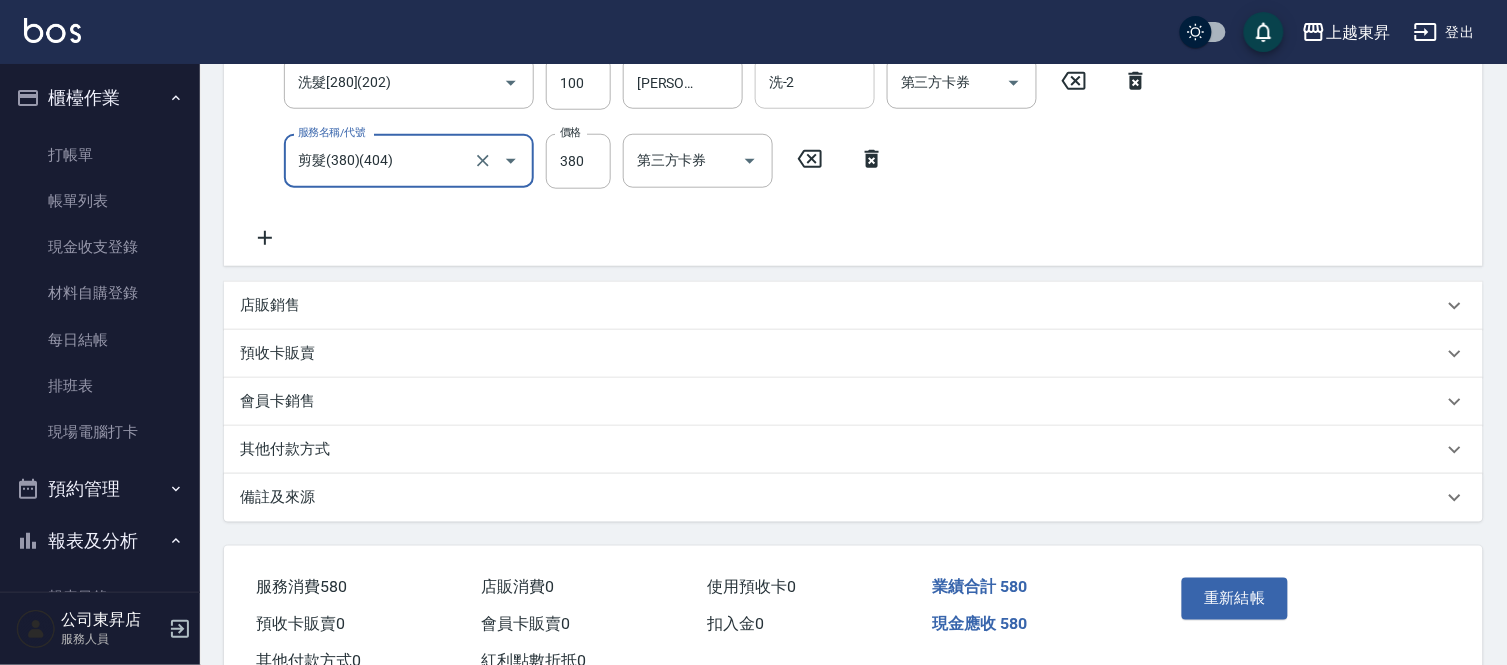 scroll, scrollTop: 444, scrollLeft: 0, axis: vertical 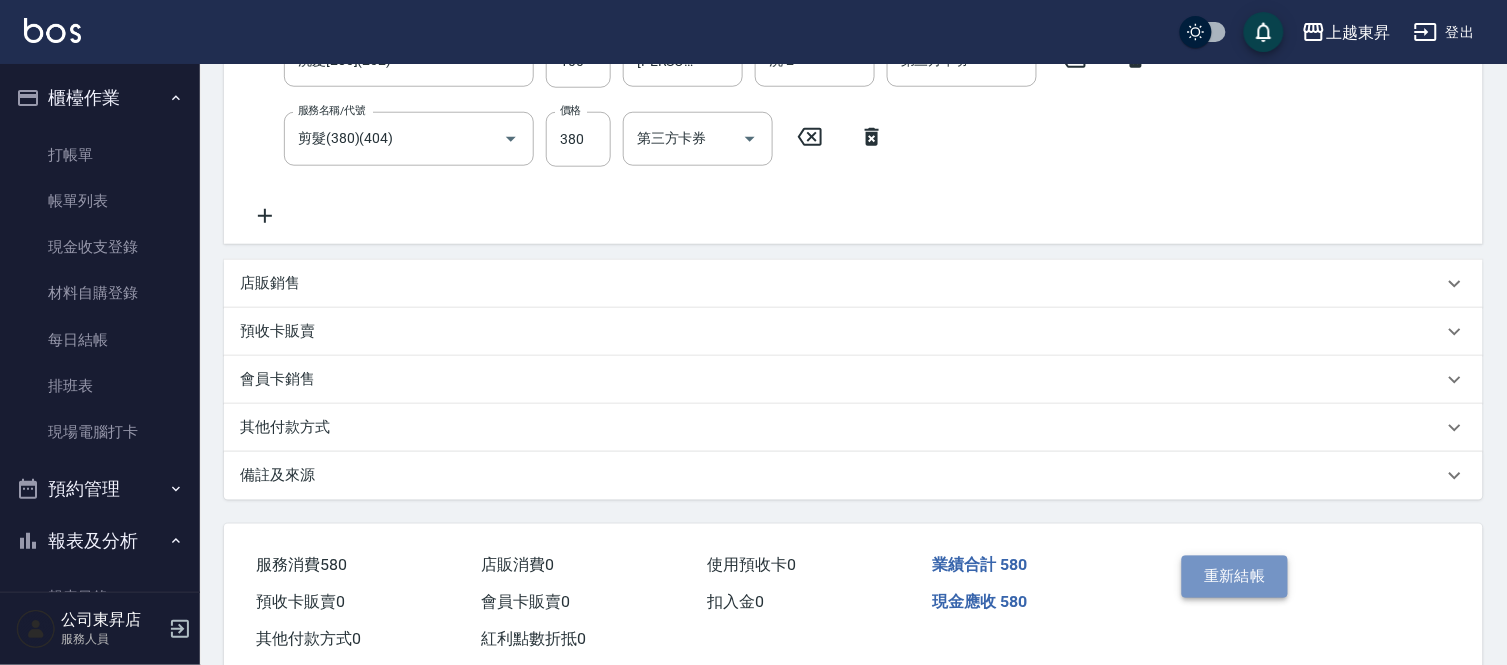 click on "重新結帳" at bounding box center (1235, 577) 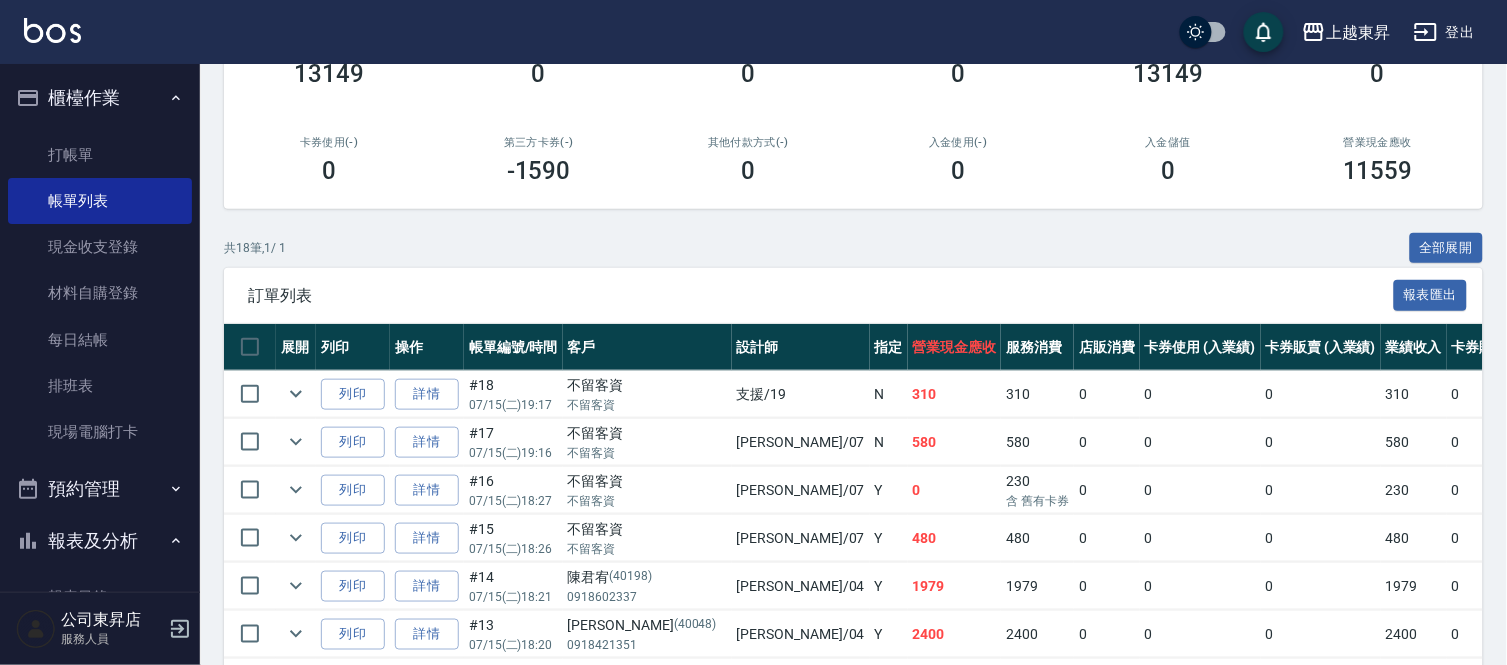 scroll, scrollTop: 333, scrollLeft: 0, axis: vertical 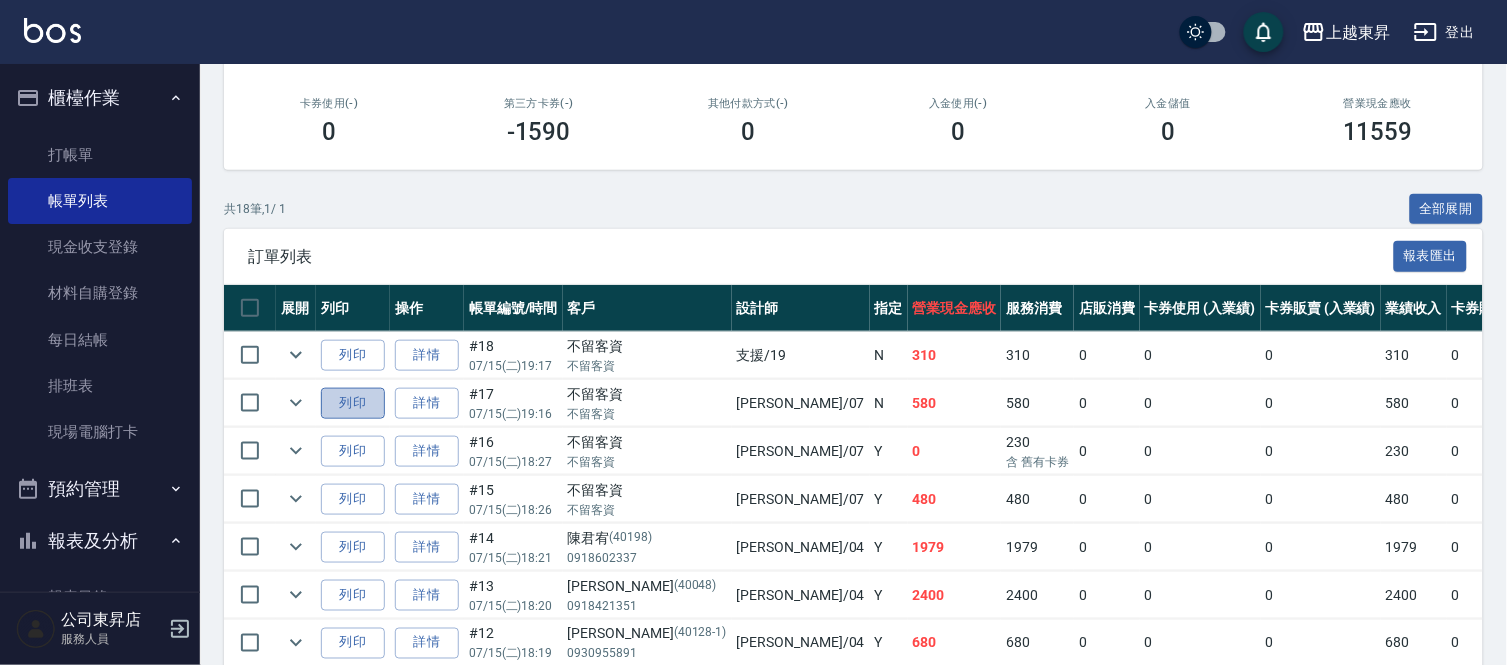click on "列印" at bounding box center (353, 403) 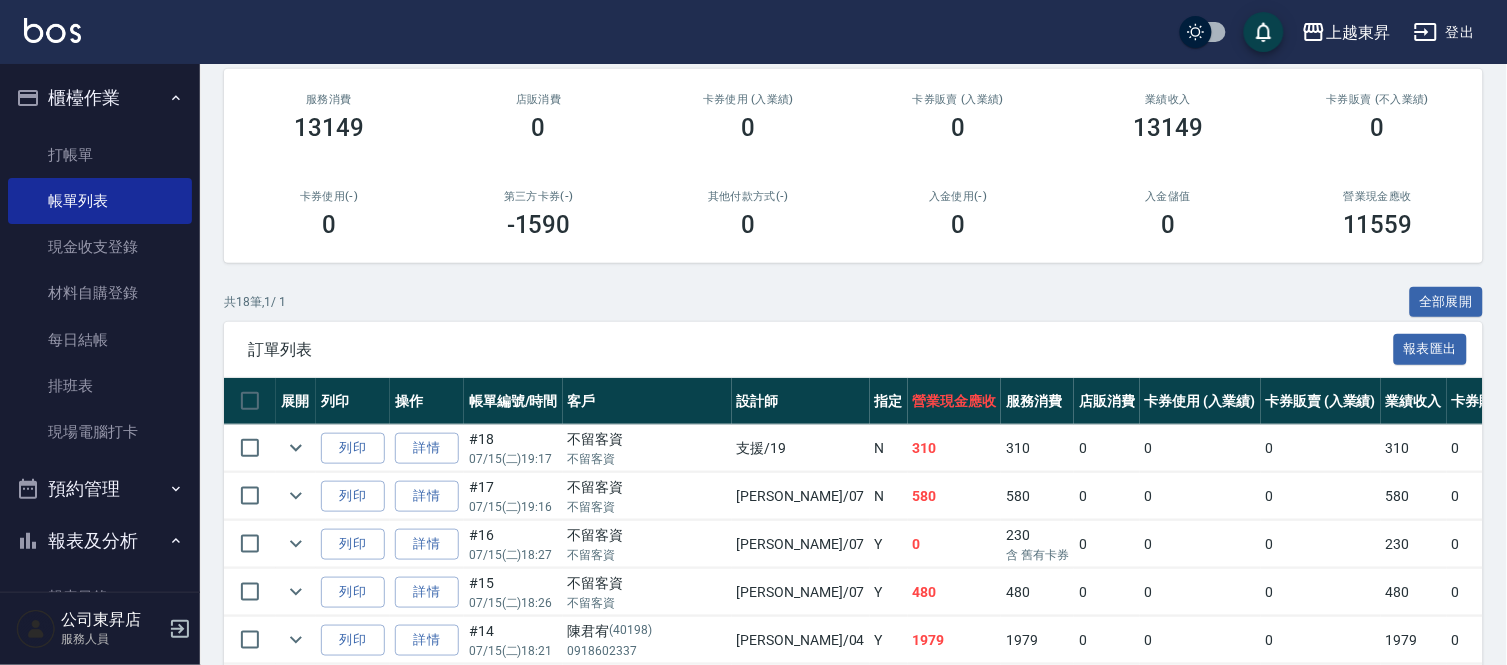 scroll, scrollTop: 0, scrollLeft: 0, axis: both 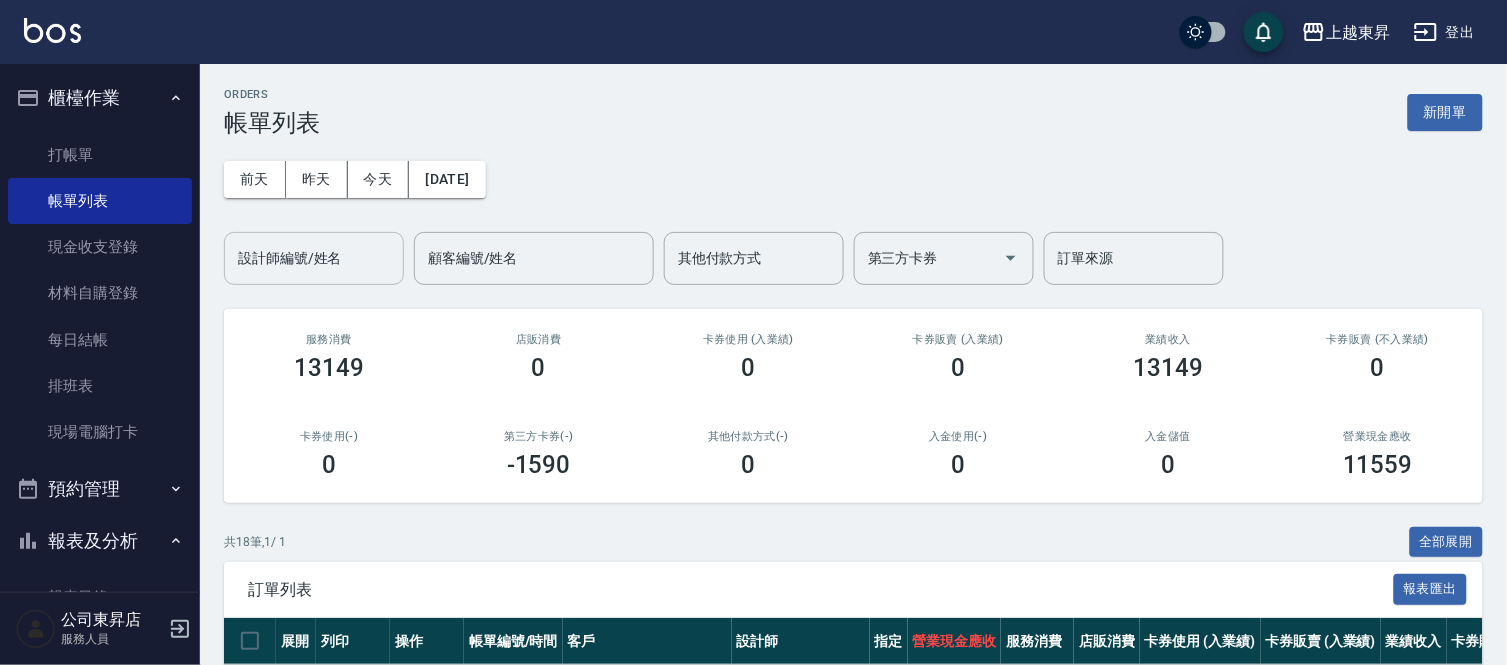 click on "設計師編號/姓名" at bounding box center (314, 258) 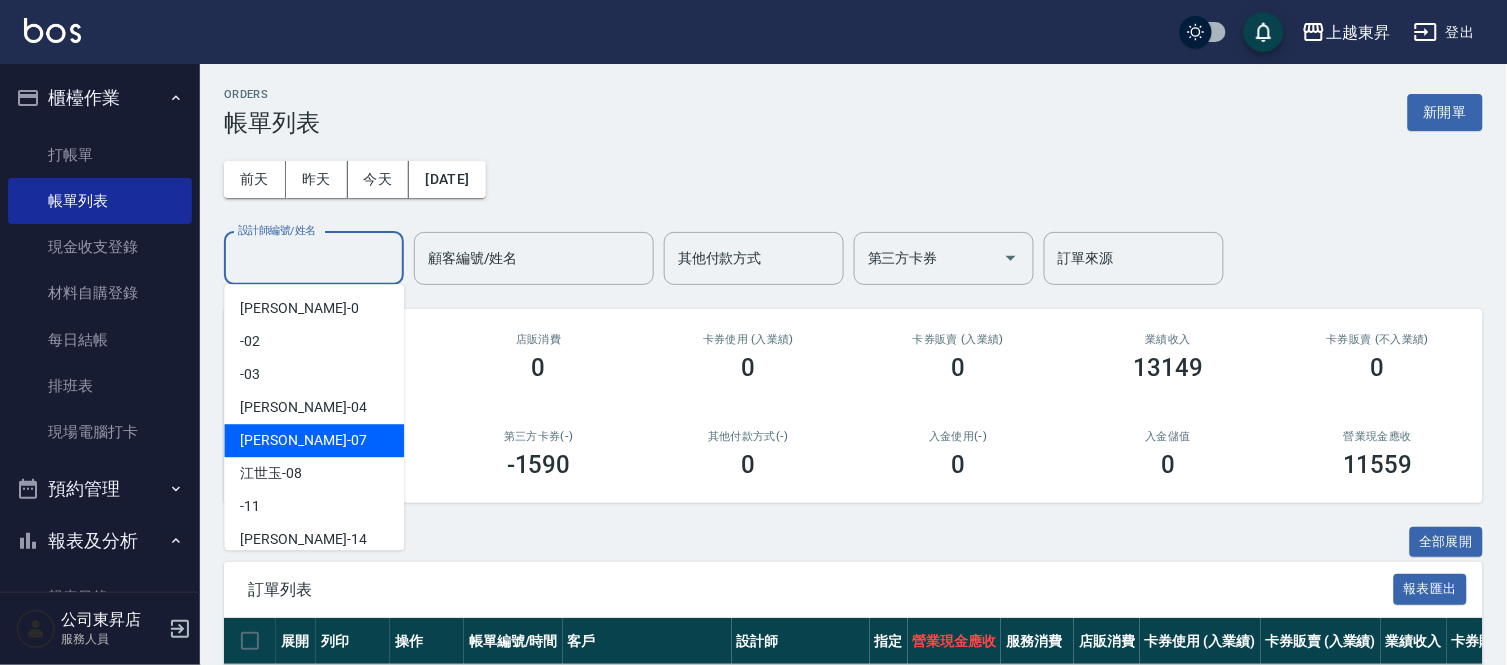 click on "[PERSON_NAME] -07" at bounding box center [314, 440] 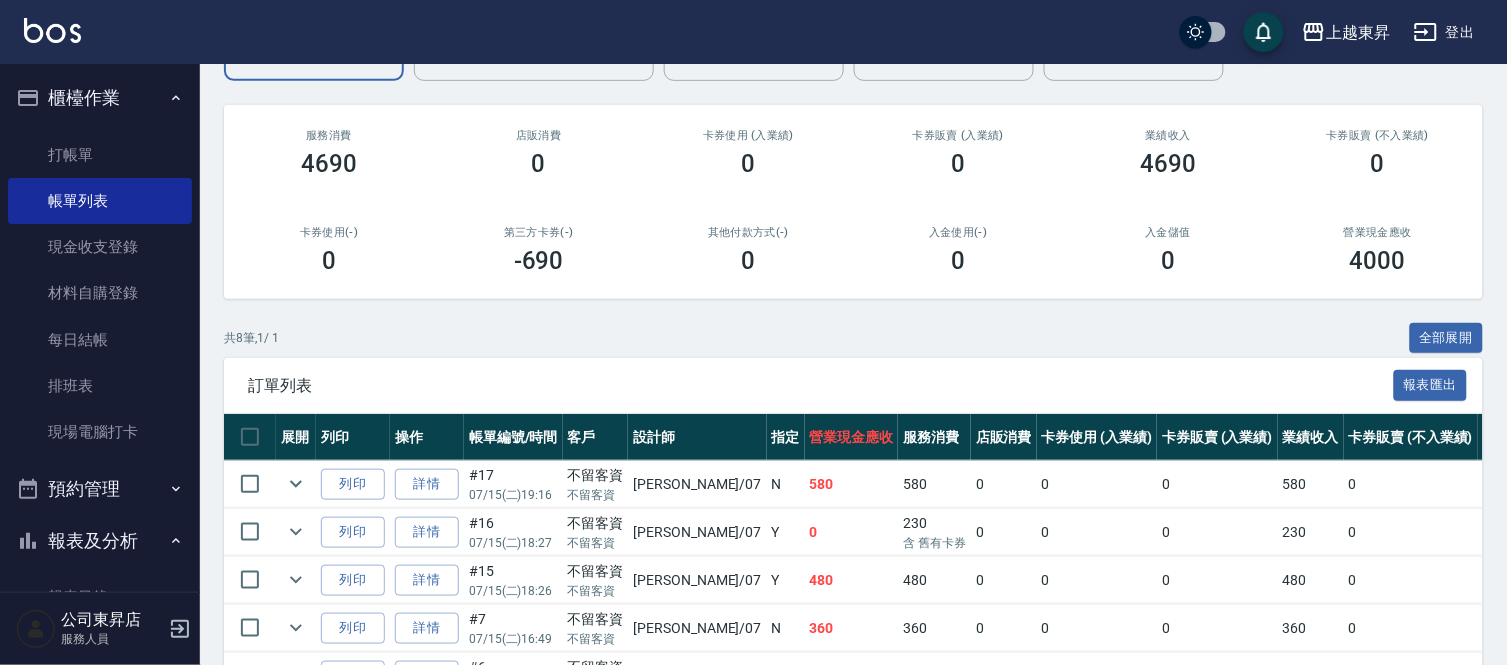 scroll, scrollTop: 146, scrollLeft: 0, axis: vertical 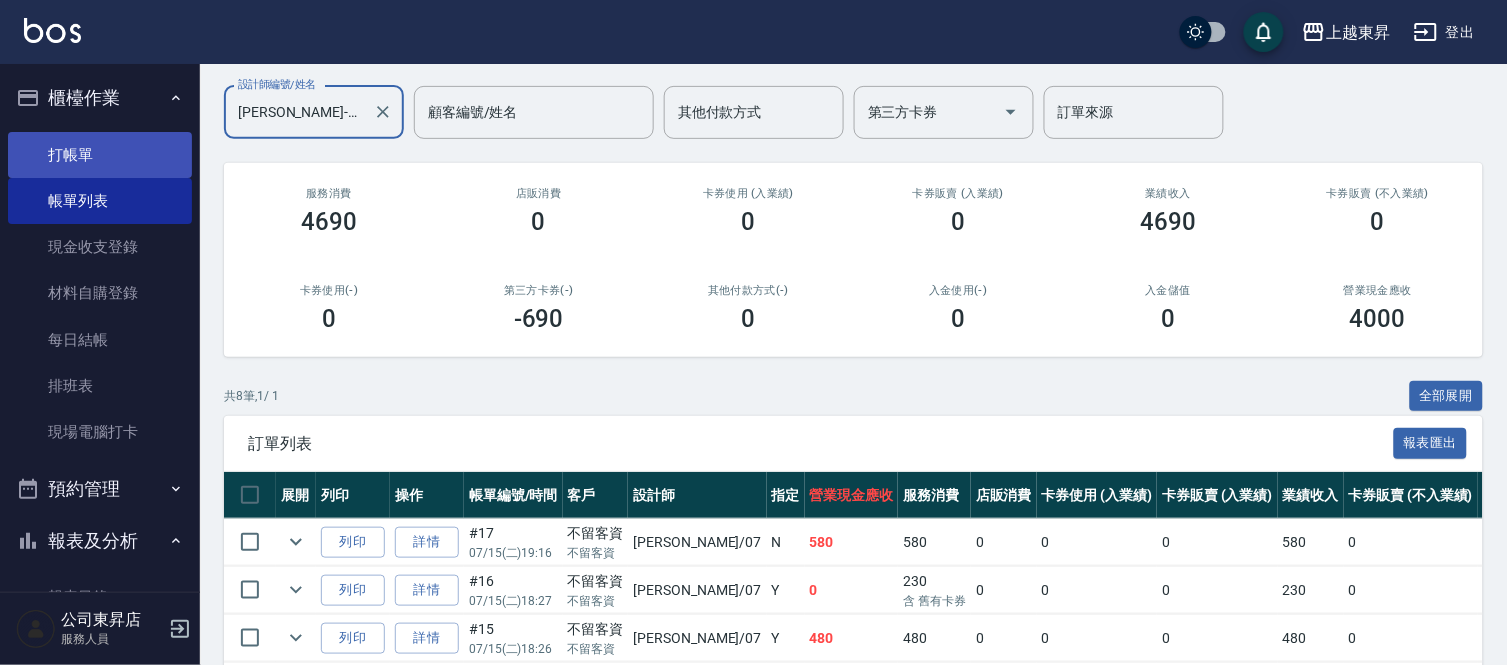 drag, startPoint x: 85, startPoint y: 148, endPoint x: 94, endPoint y: 158, distance: 13.453624 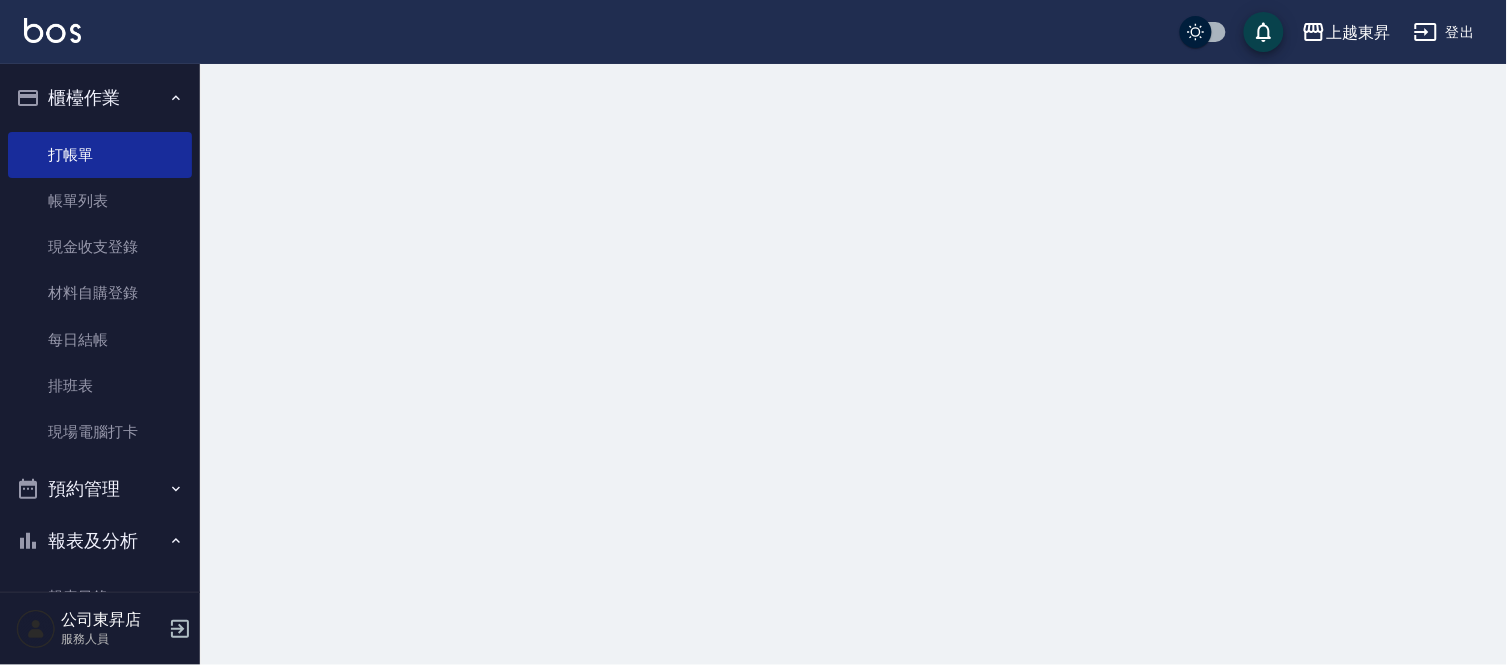 scroll, scrollTop: 0, scrollLeft: 0, axis: both 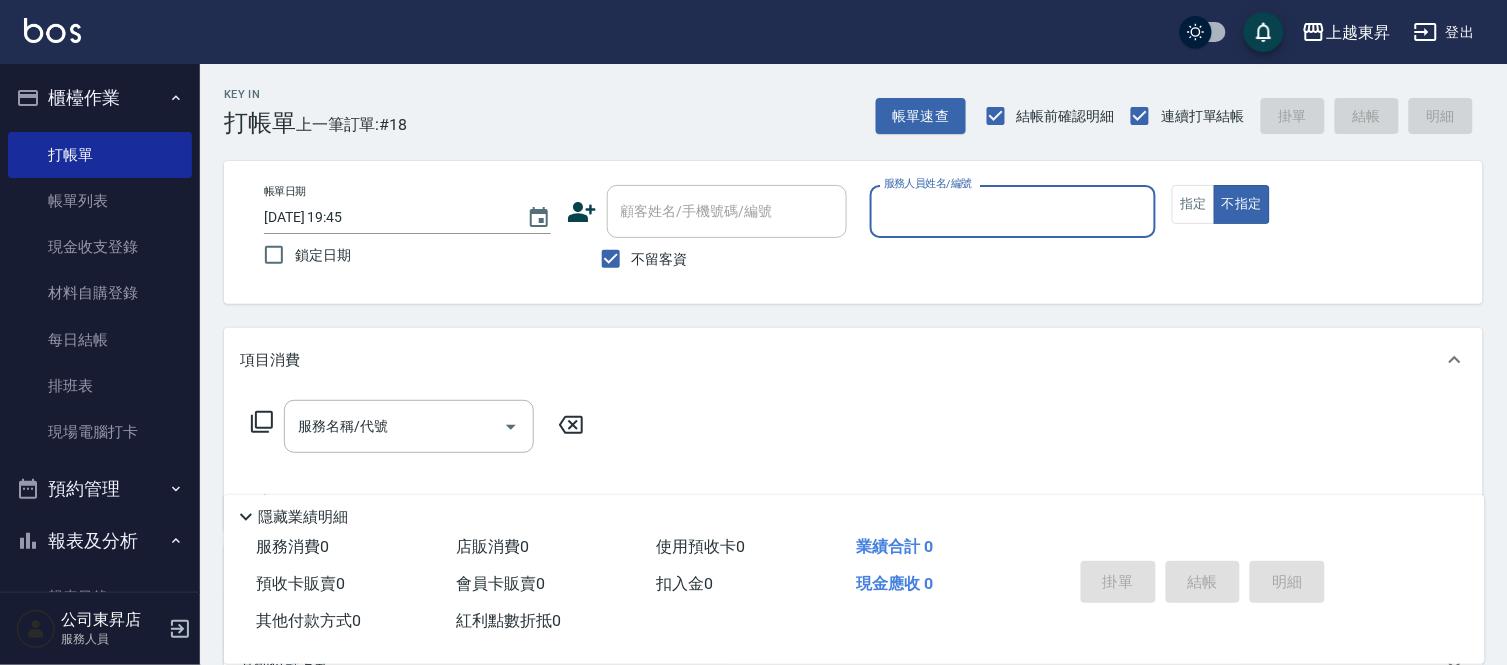 click on "櫃檯作業 打帳單 帳單列表 現金收支登錄 材料自購登錄 每日結帳 排班表 現場電腦打卡 預約管理 預約管理 單日預約紀錄 單週預約紀錄 報表及分析 報表目錄 店家區間累計表 店家日報表 互助日報表 互助點數明細 營業統計分析表 設計師日報表 設計師業績月報表 店販抽成明細 每日收支明細 客戶管理 客戶列表 卡券管理 入金管理 商品管理 商品分類設定 商品列表" at bounding box center (100, 328) 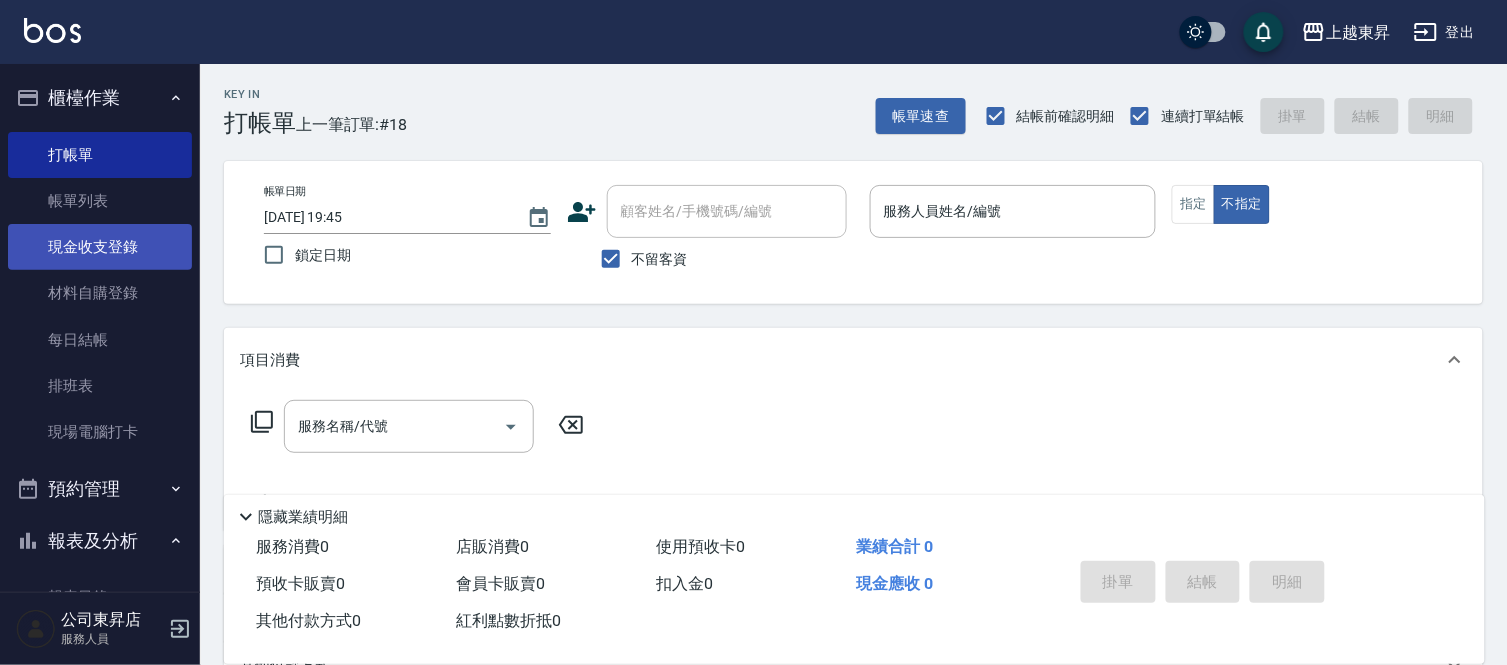 drag, startPoint x: 138, startPoint y: 184, endPoint x: 172, endPoint y: 225, distance: 53.263496 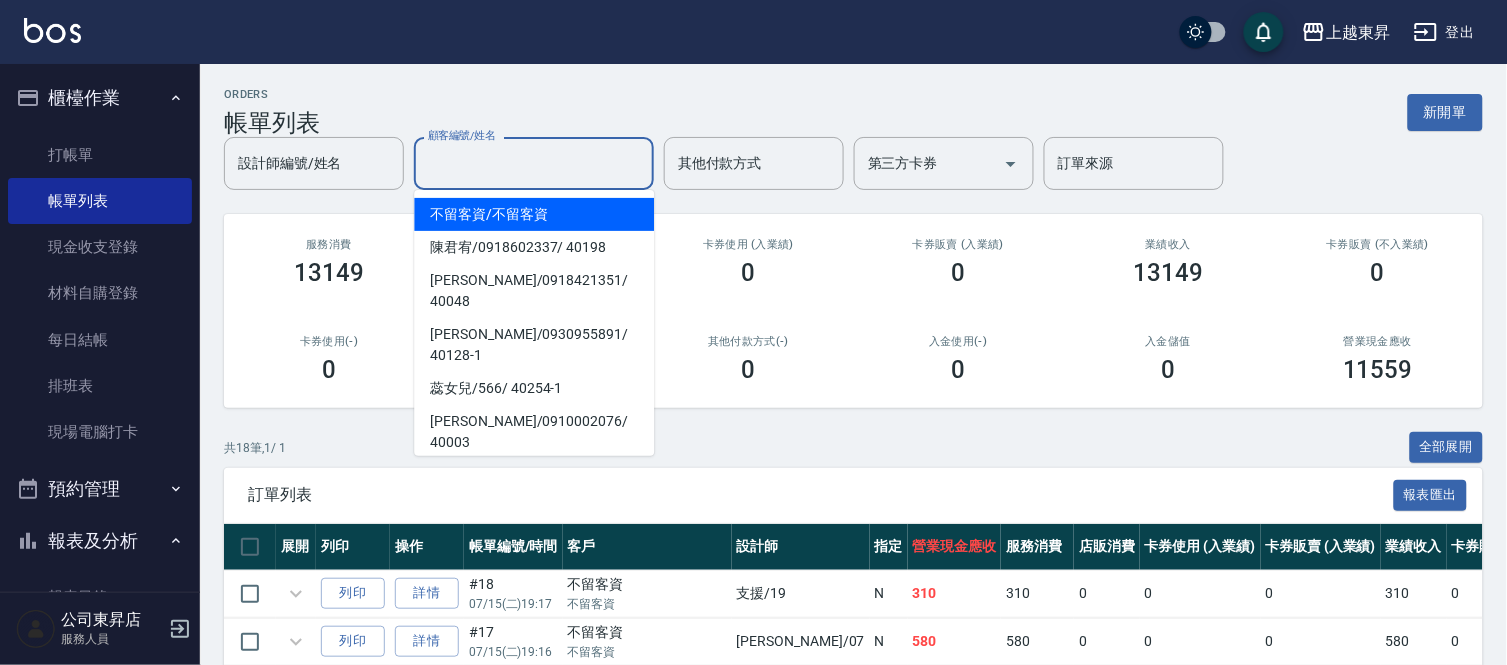 click on "顧客編號/姓名" at bounding box center [534, 163] 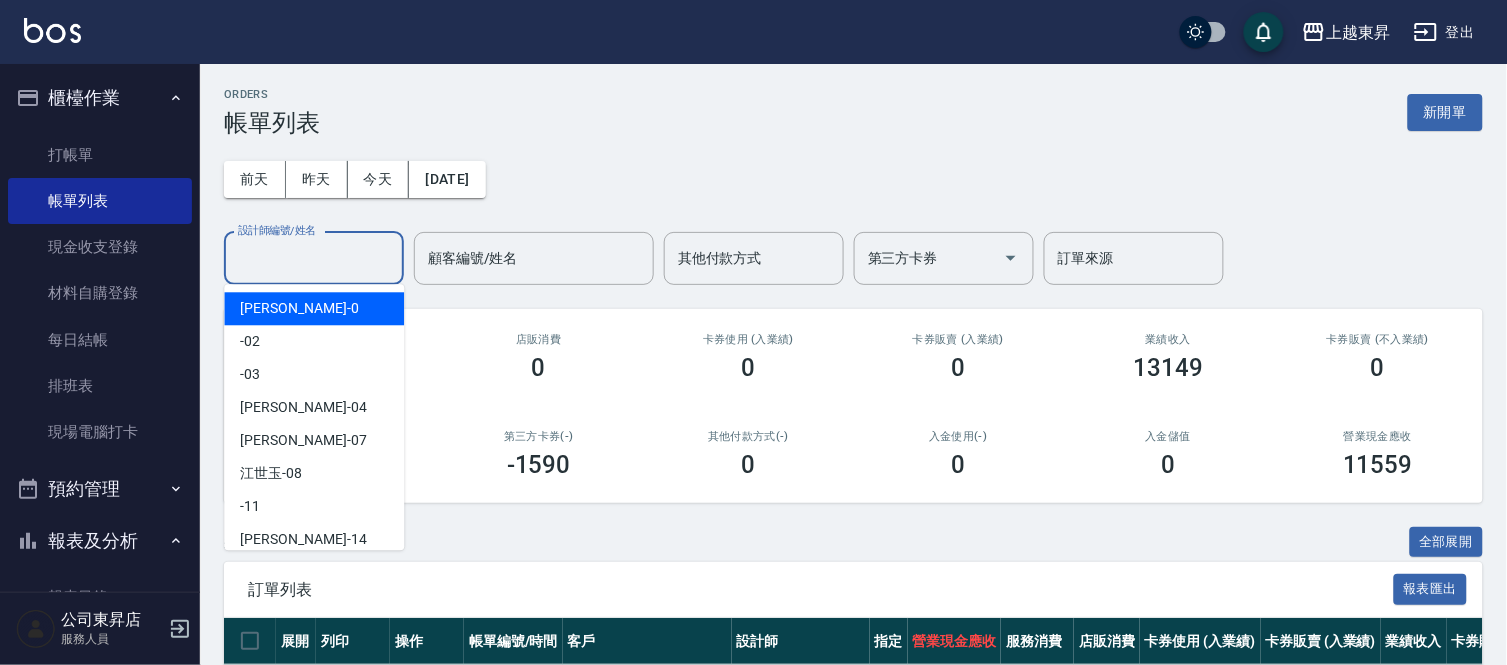 click on "設計師編號/姓名" at bounding box center (314, 258) 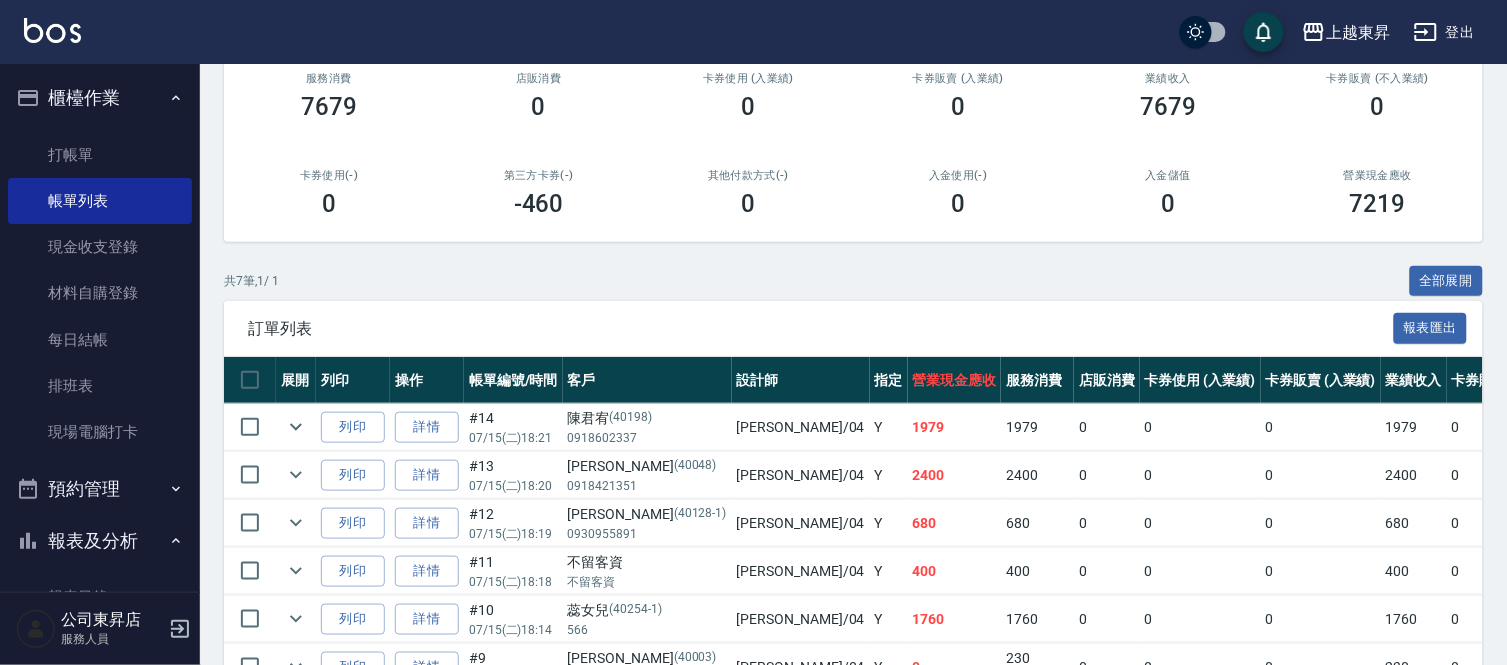 scroll, scrollTop: 333, scrollLeft: 0, axis: vertical 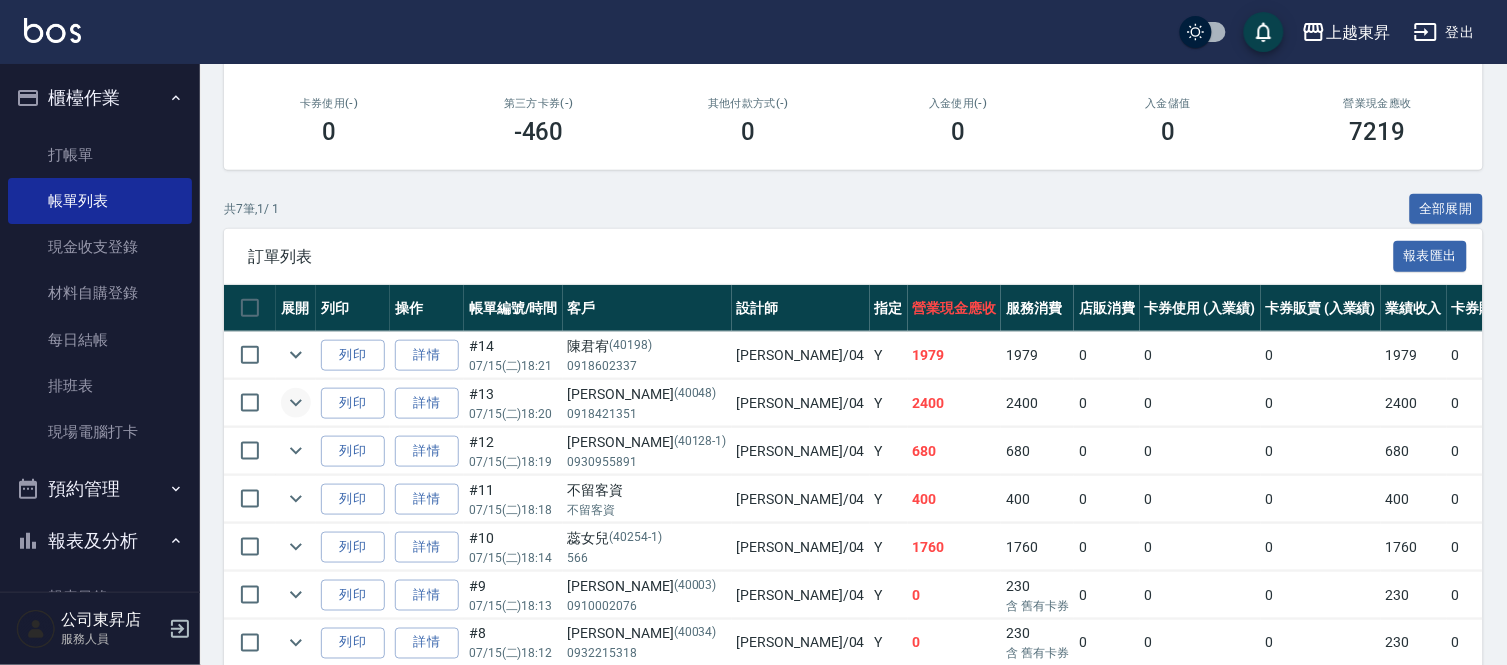 type on "[PERSON_NAME]04" 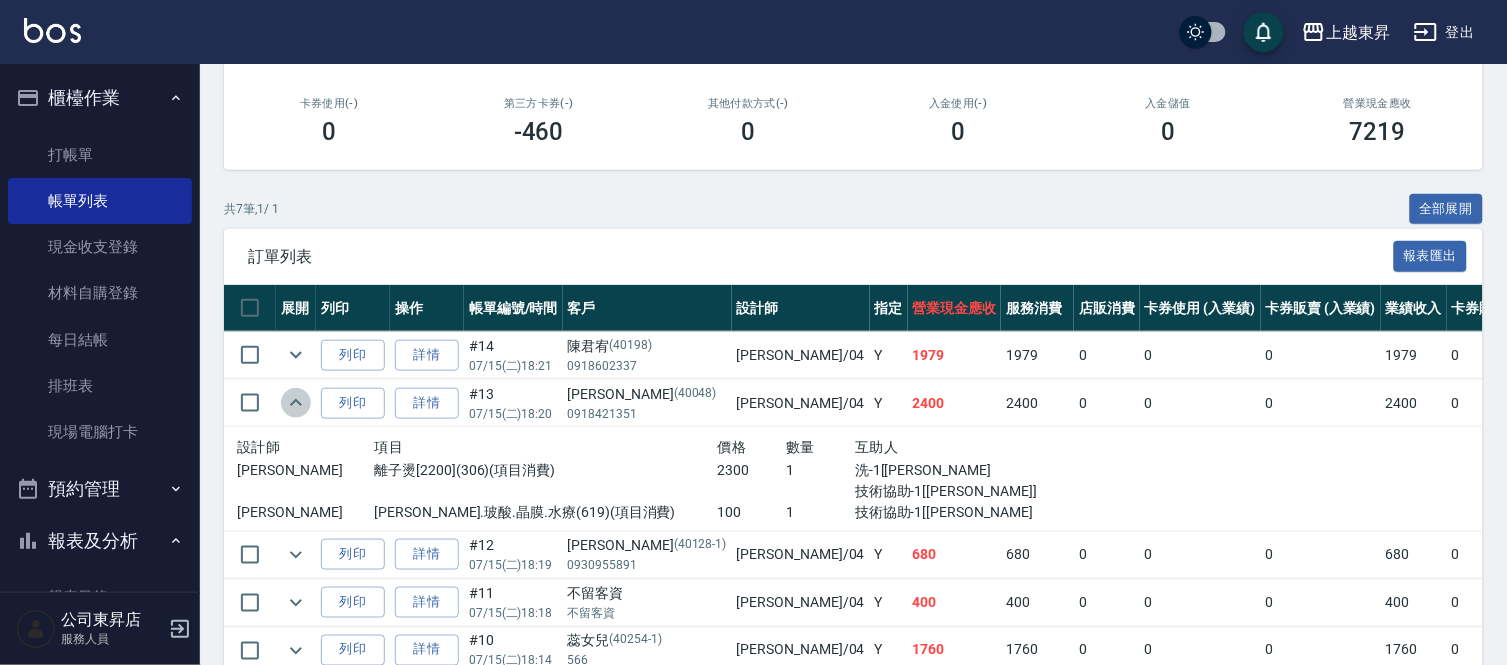click 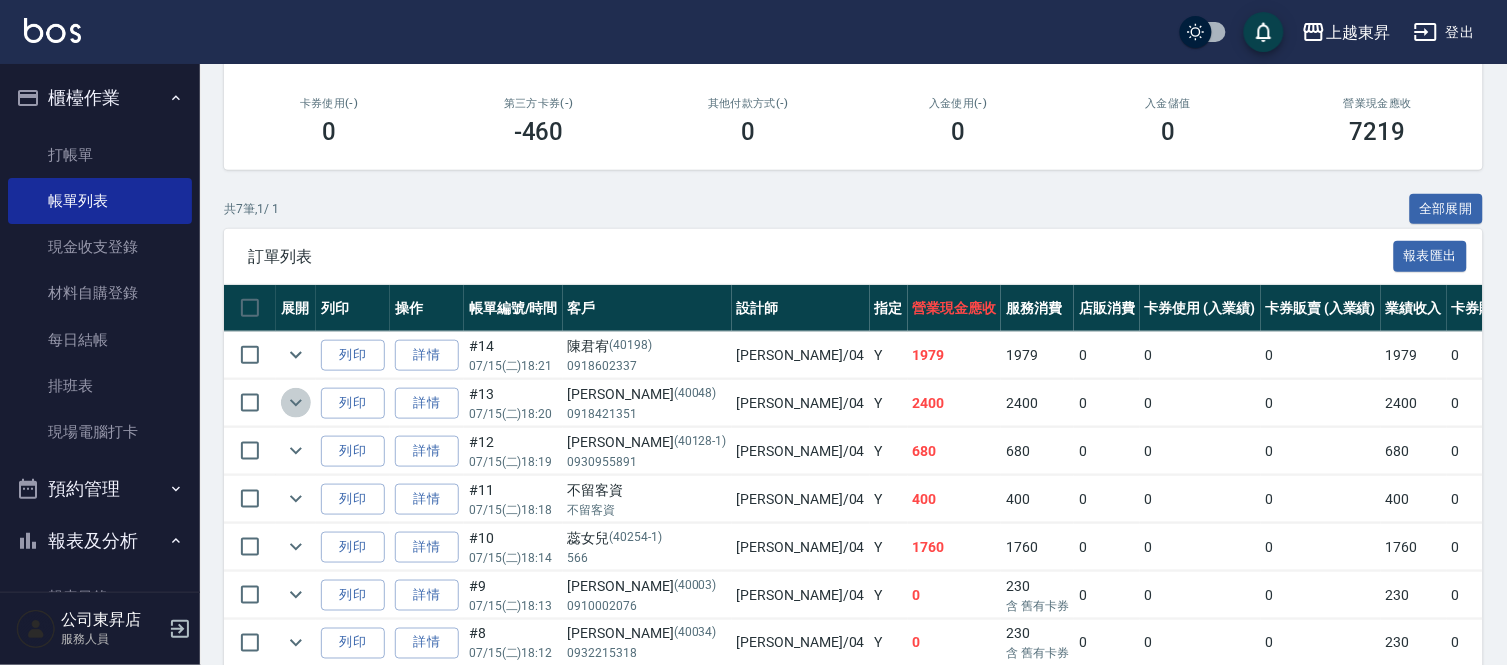 click 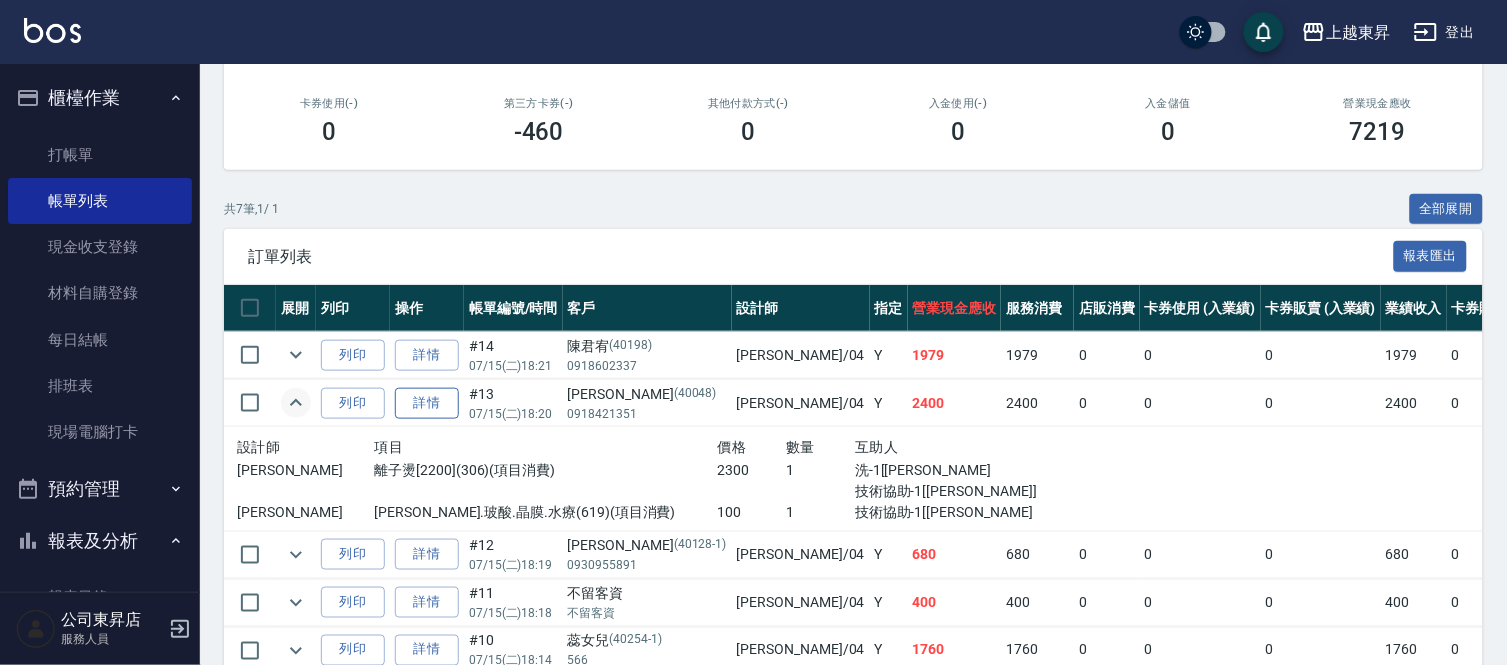 click on "詳情" at bounding box center (427, 403) 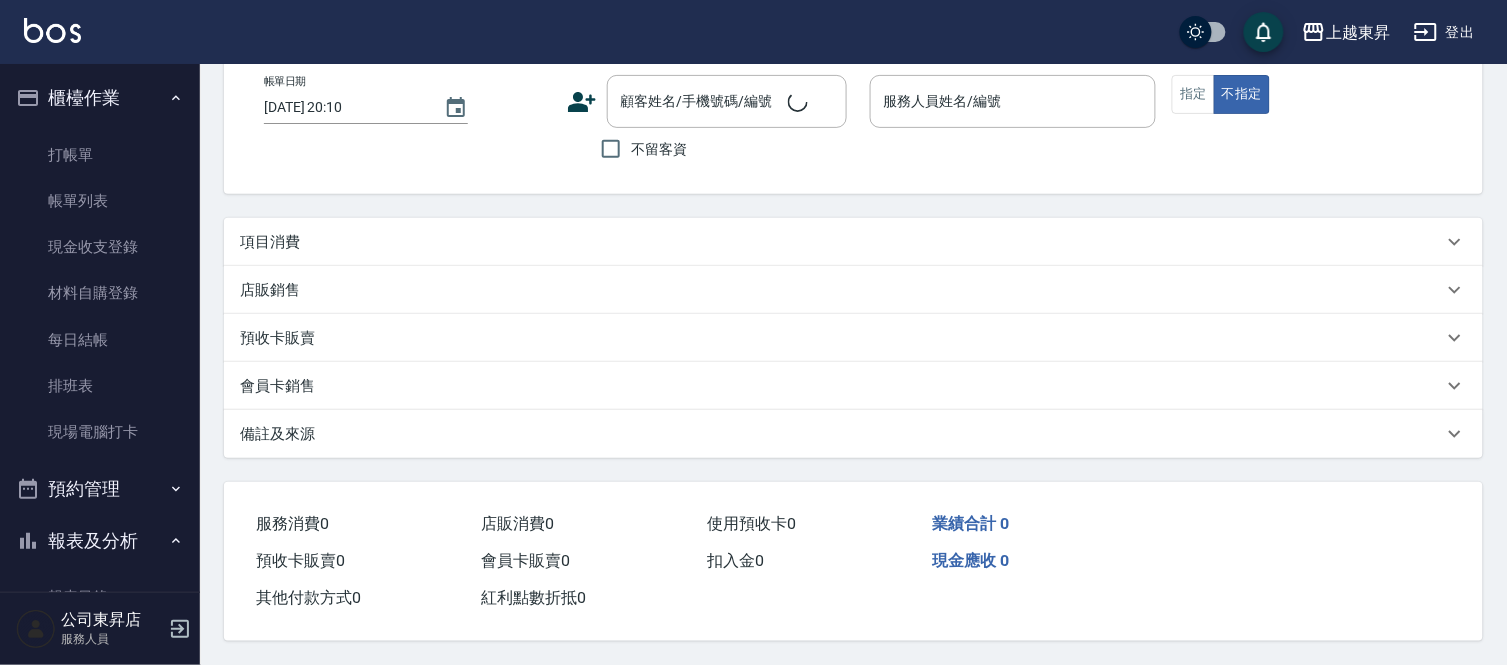 scroll, scrollTop: 0, scrollLeft: 0, axis: both 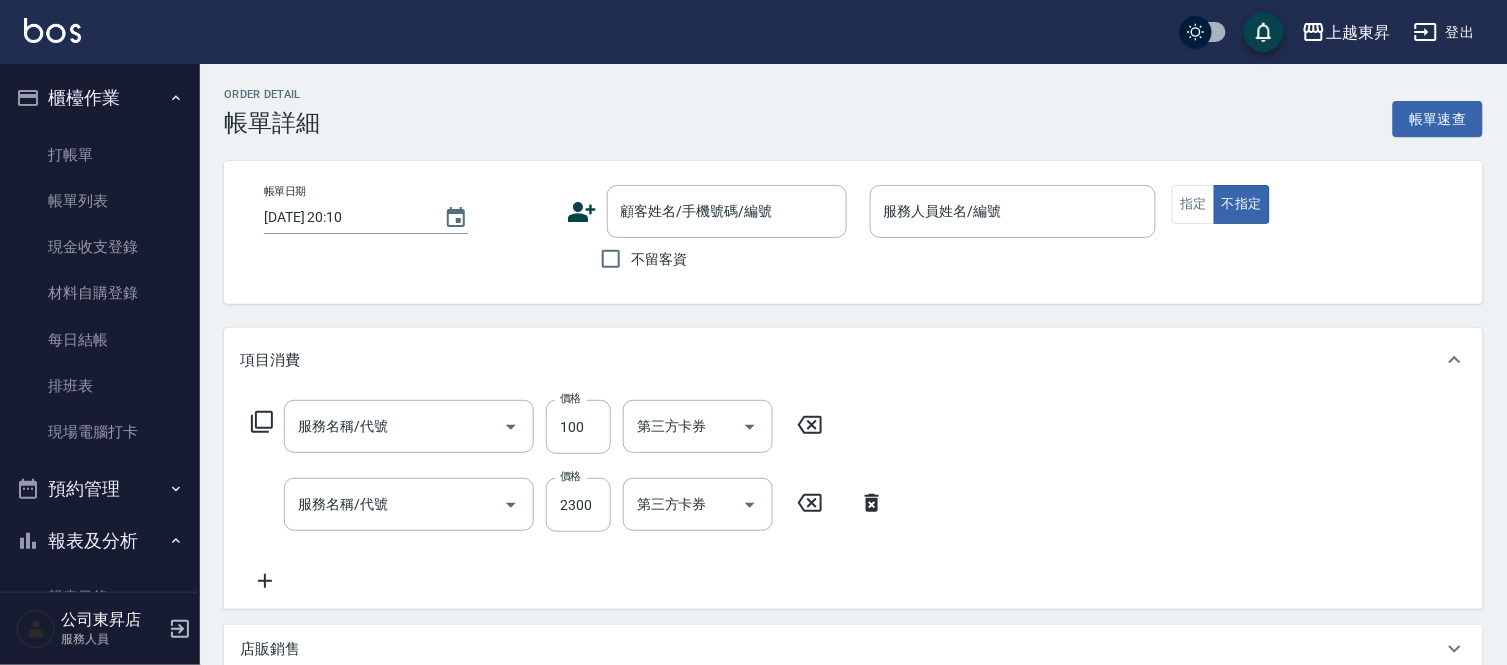 type on "[DATE] 18:20" 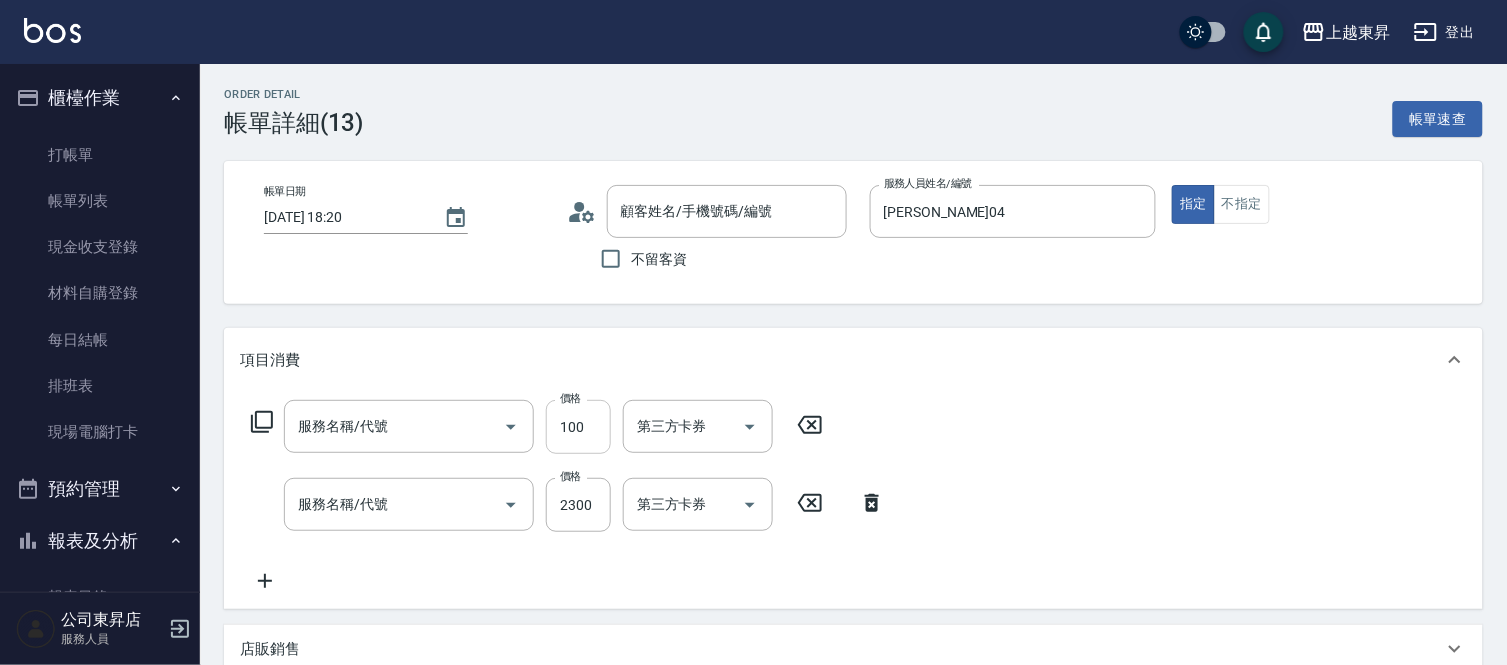 type on "[PERSON_NAME].玻酸.晶膜.水療(619)" 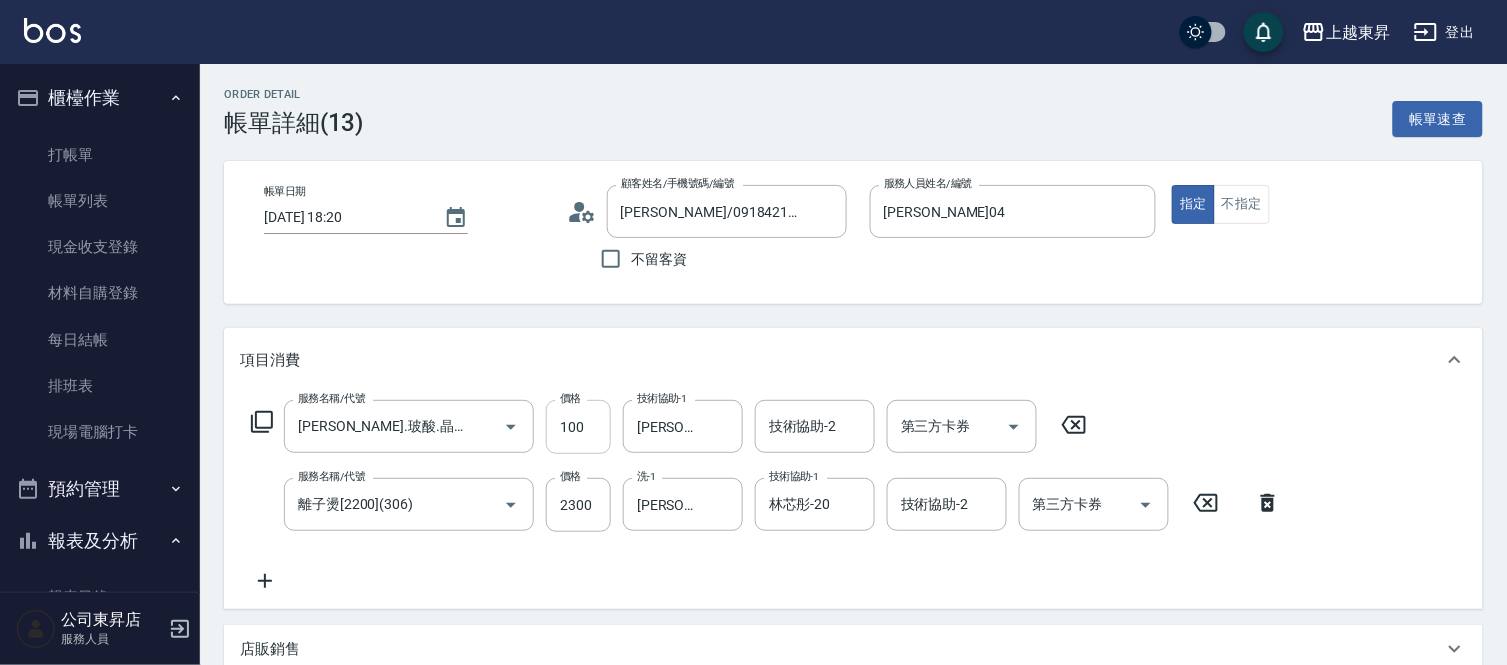 type on "[PERSON_NAME]/0918421351/40048" 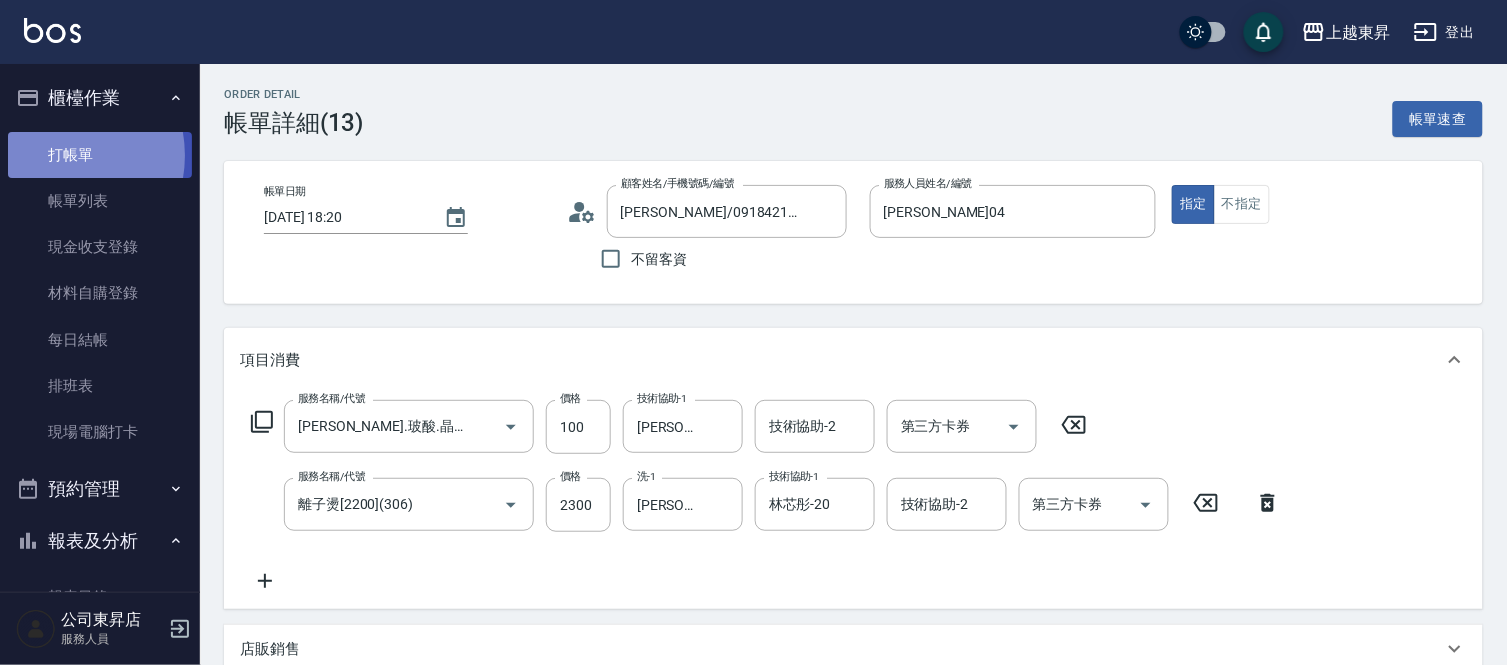 click on "打帳單" at bounding box center [100, 155] 